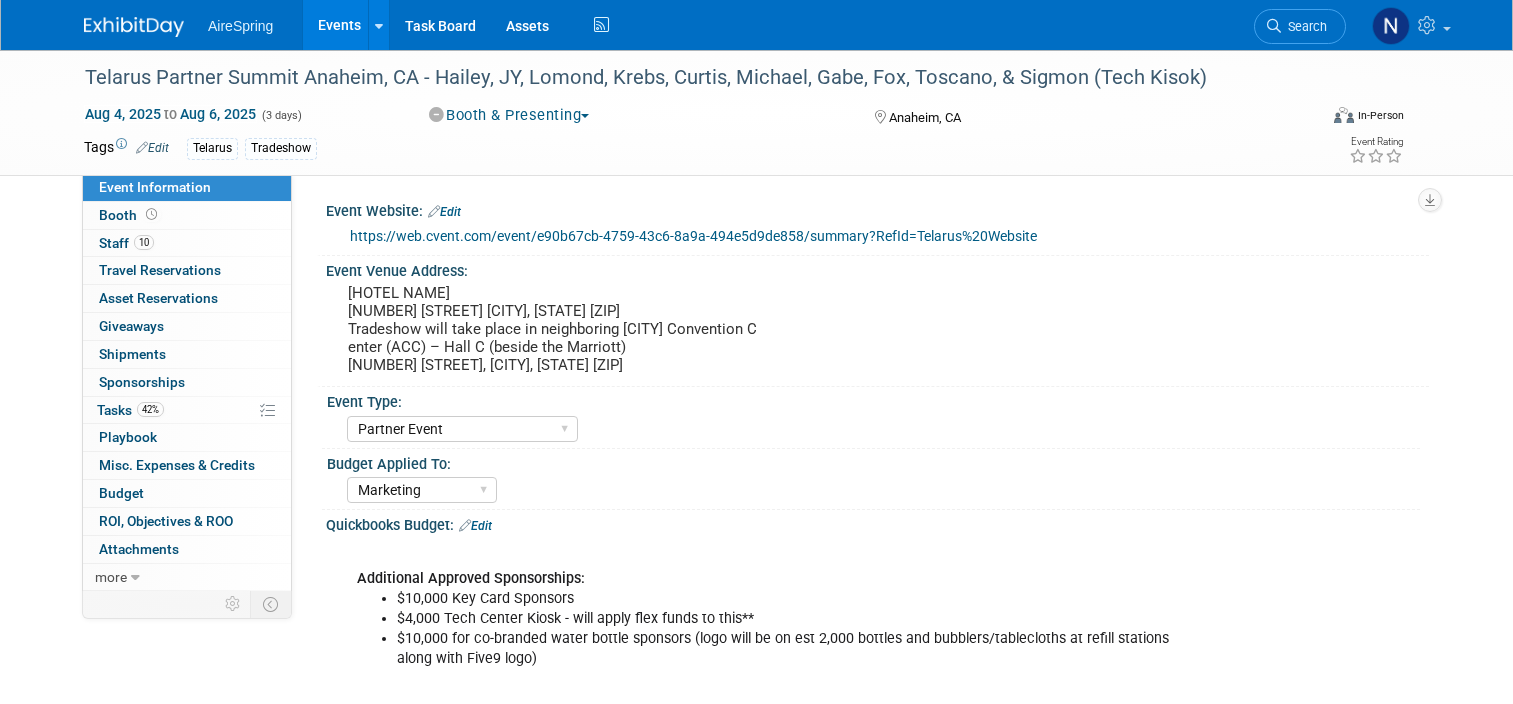 select on "Partner Event" 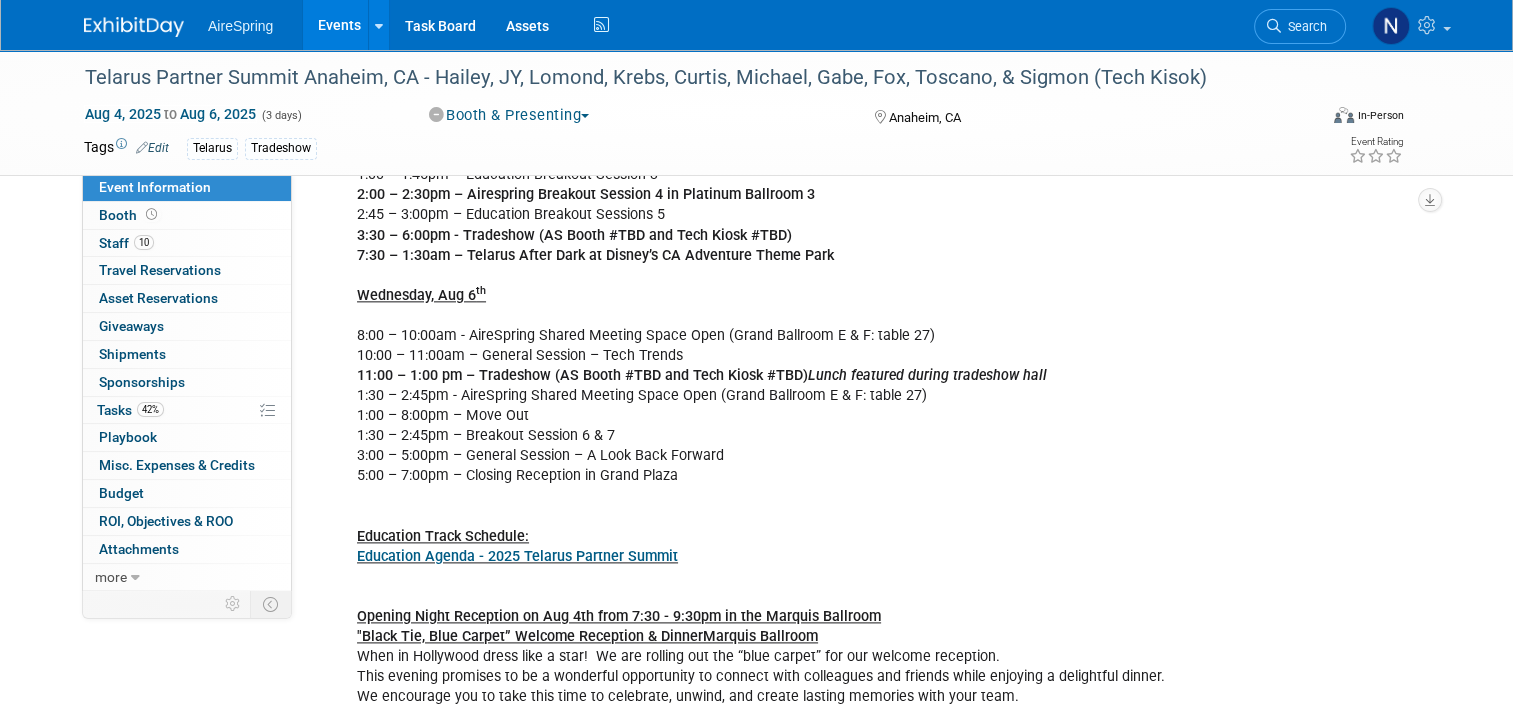 scroll, scrollTop: 0, scrollLeft: 0, axis: both 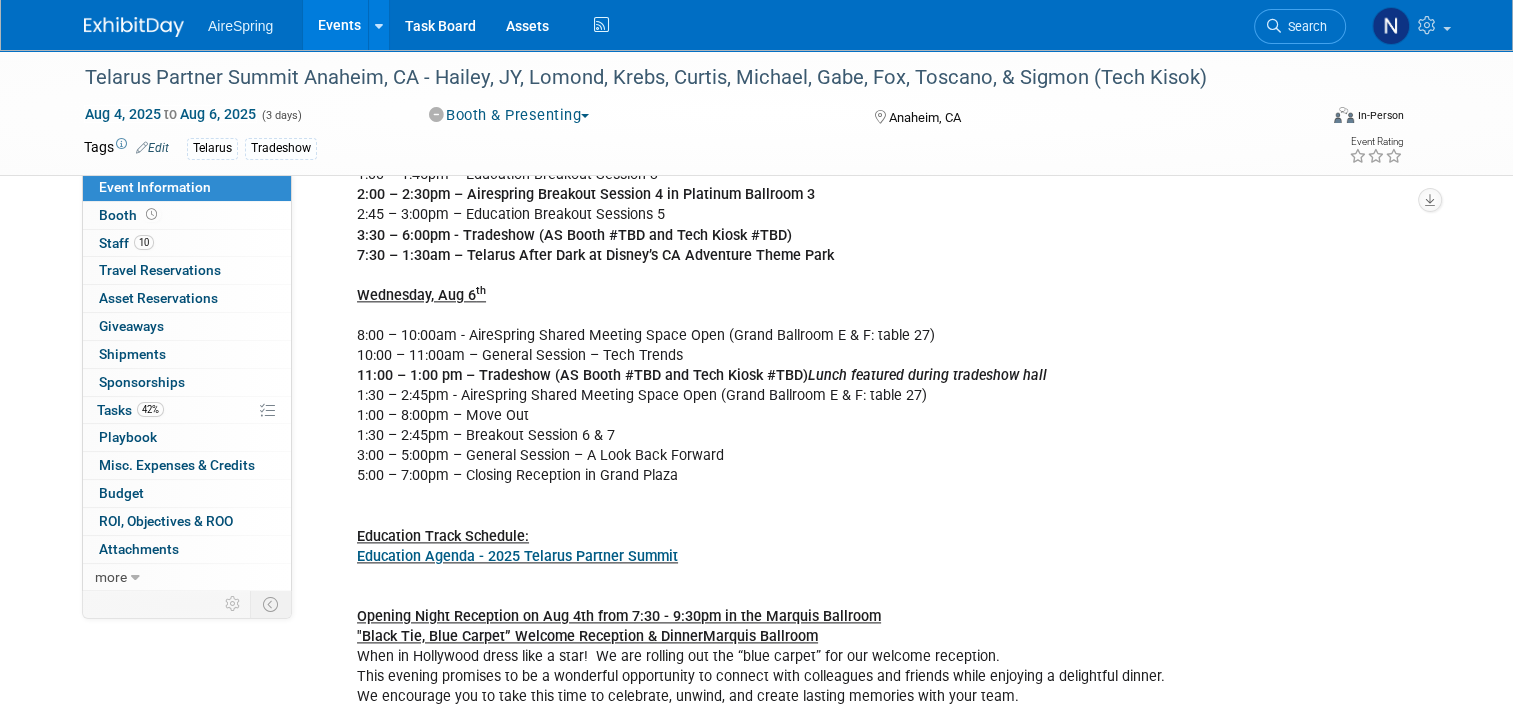 click on "Events" at bounding box center (339, 25) 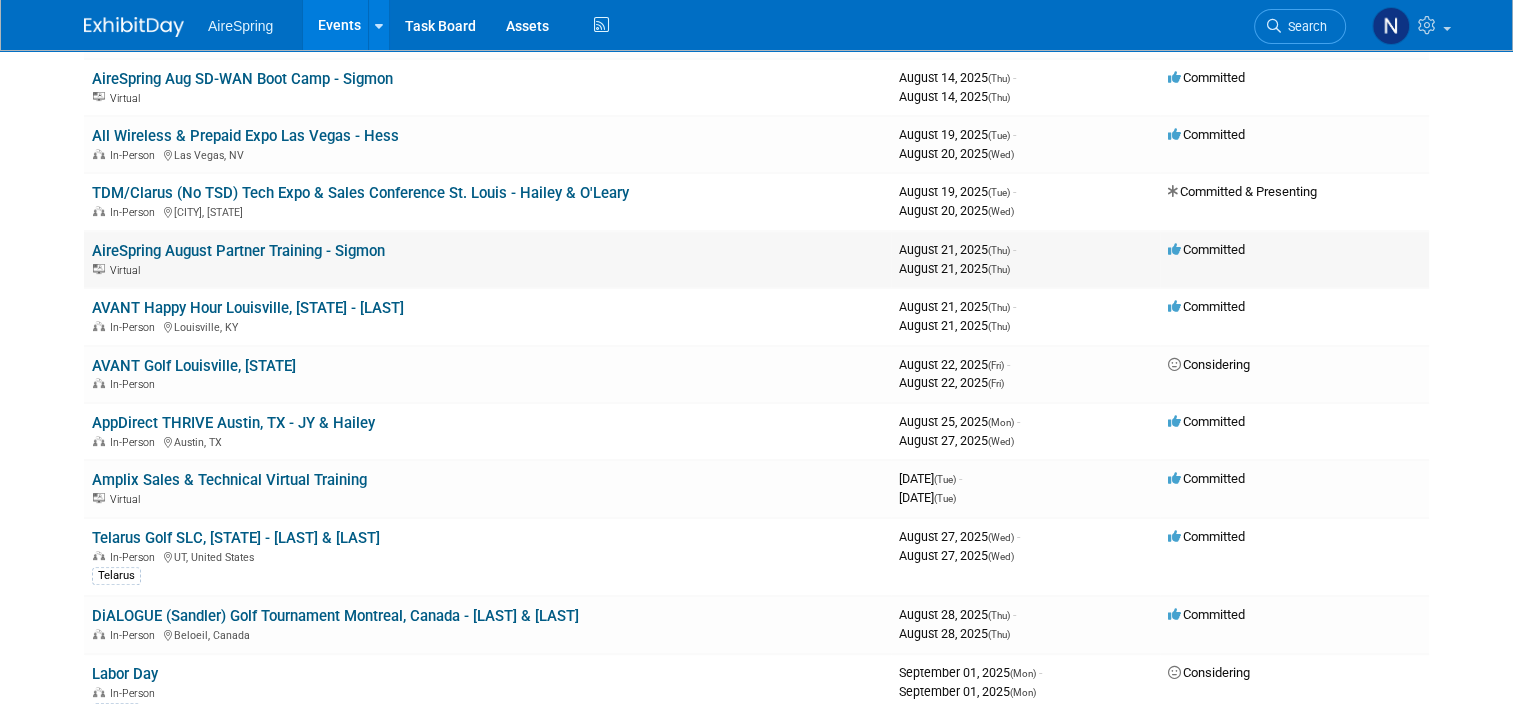 scroll, scrollTop: 829, scrollLeft: 0, axis: vertical 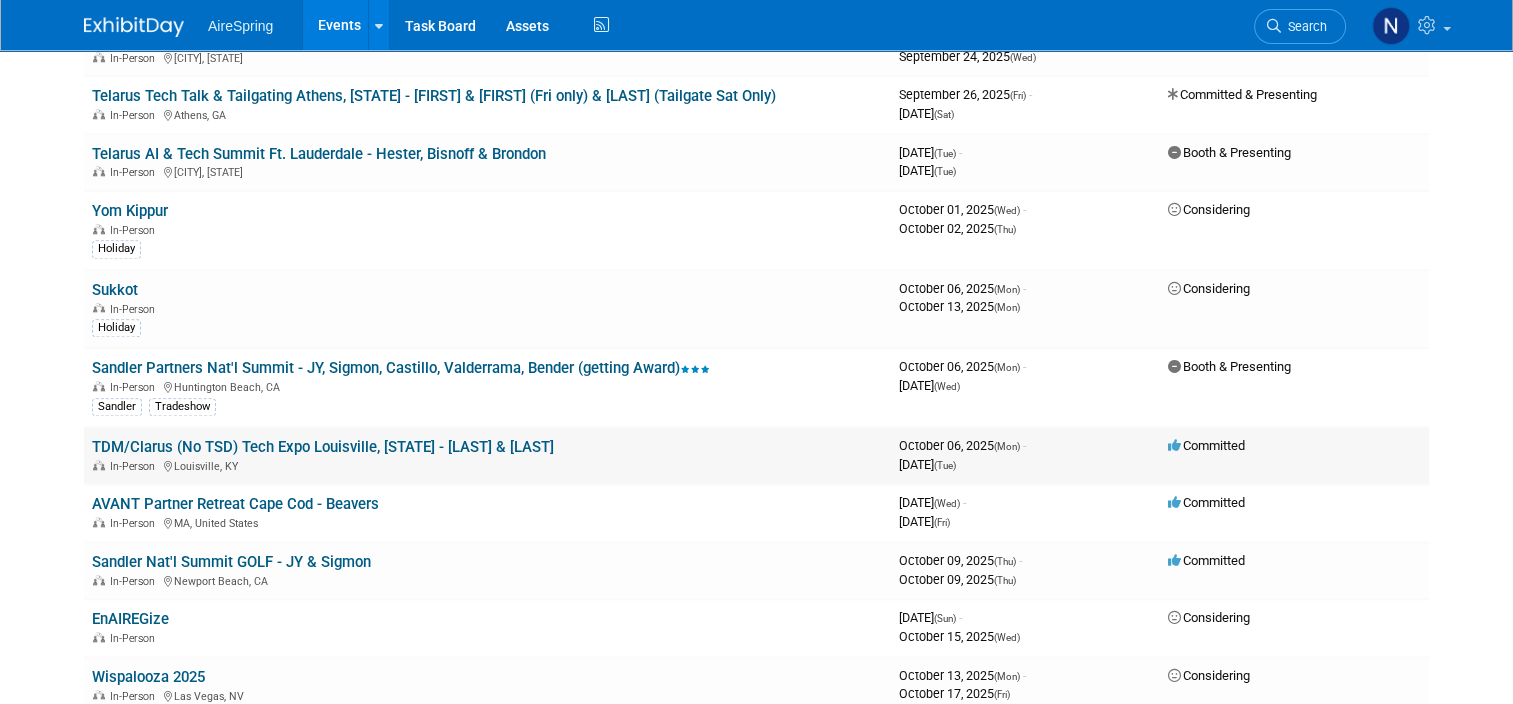 click on "TDM/Clarus (No TSD) Tech Expo Louisville, KY - Hailey & O'Leary" at bounding box center (323, 447) 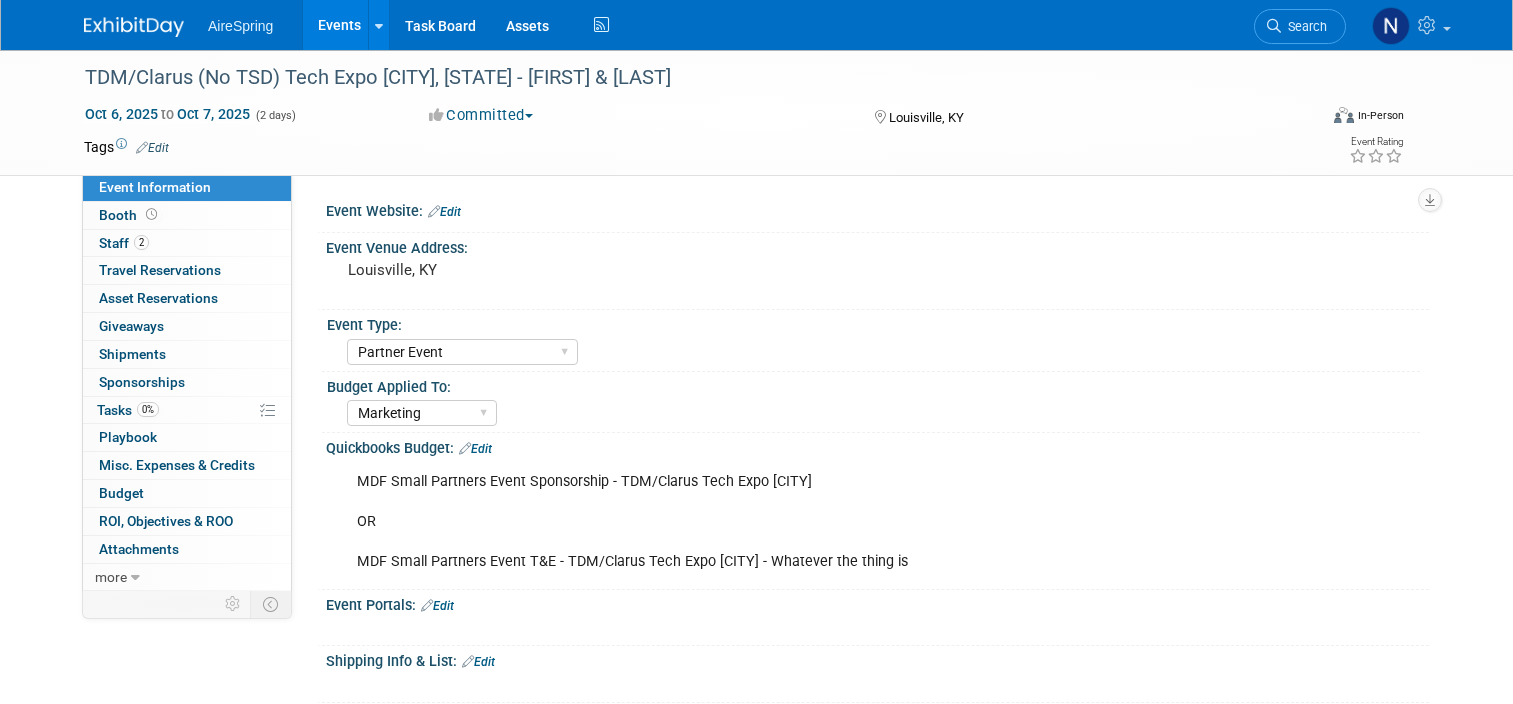 select on "Partner Event" 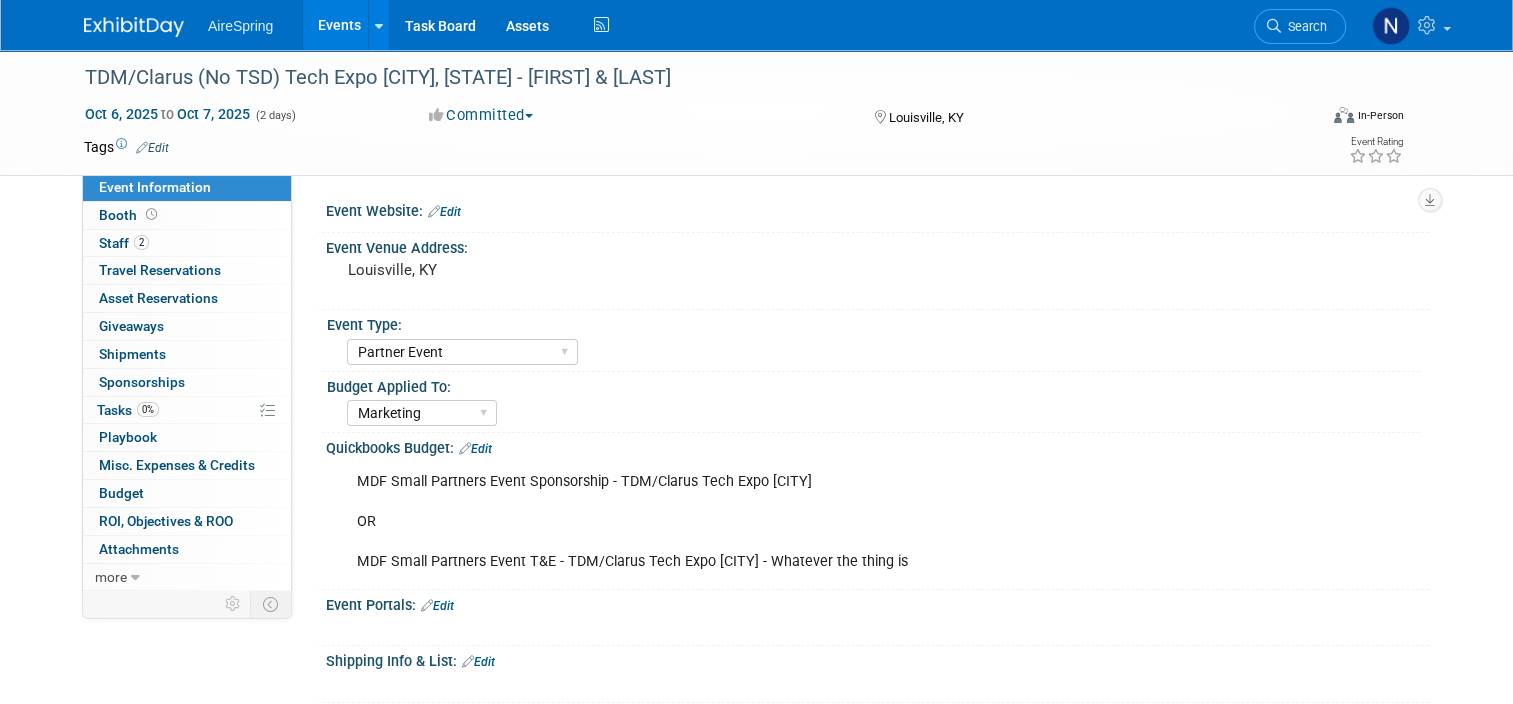 scroll, scrollTop: 0, scrollLeft: 0, axis: both 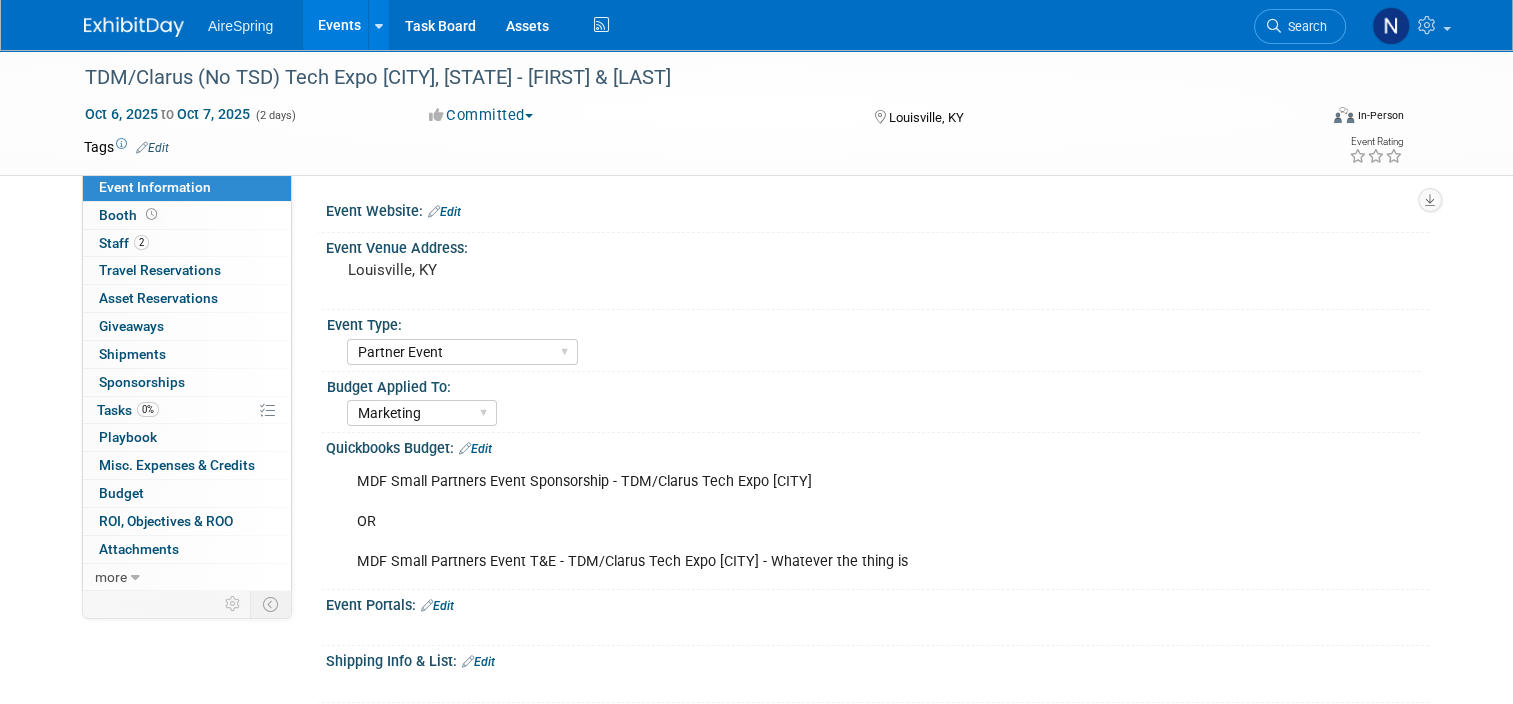 click on "Events" at bounding box center [339, 25] 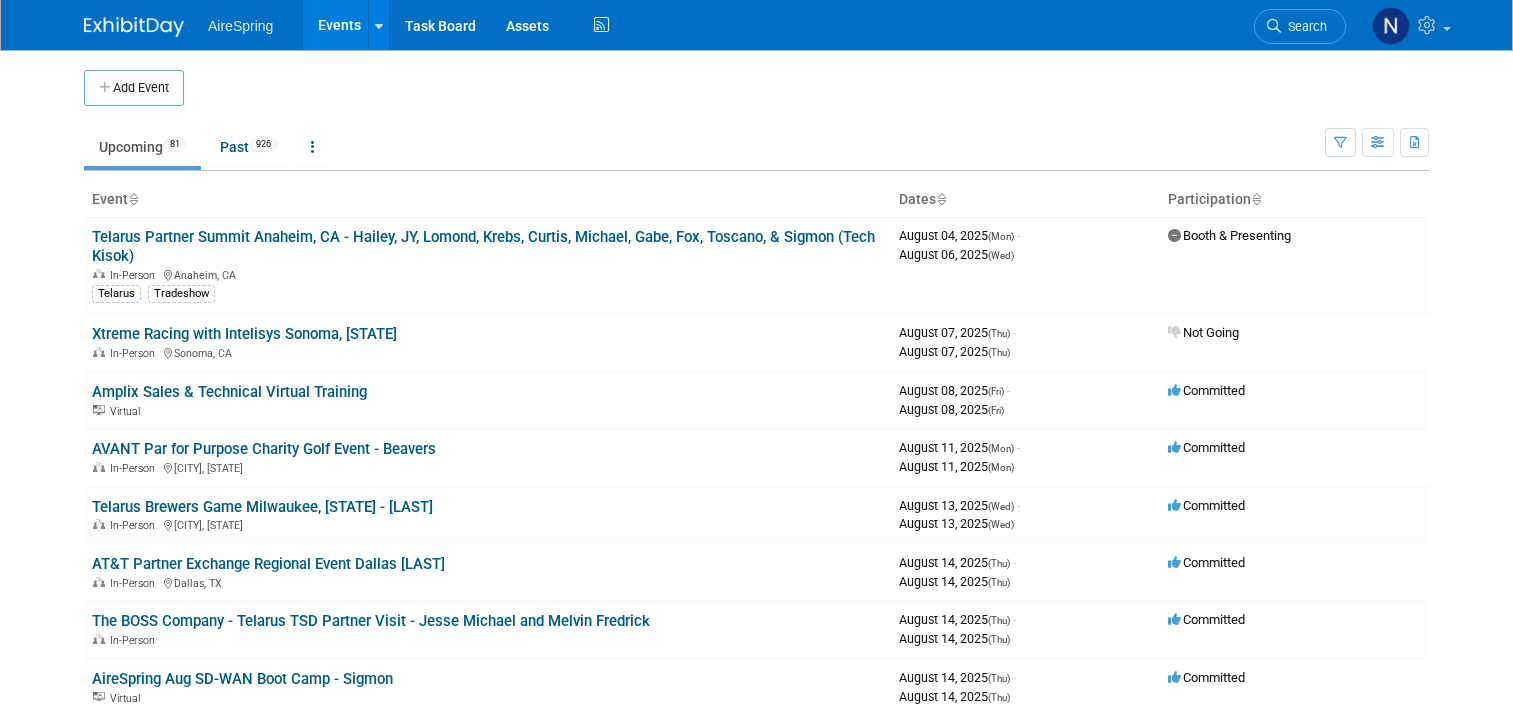 scroll, scrollTop: 0, scrollLeft: 0, axis: both 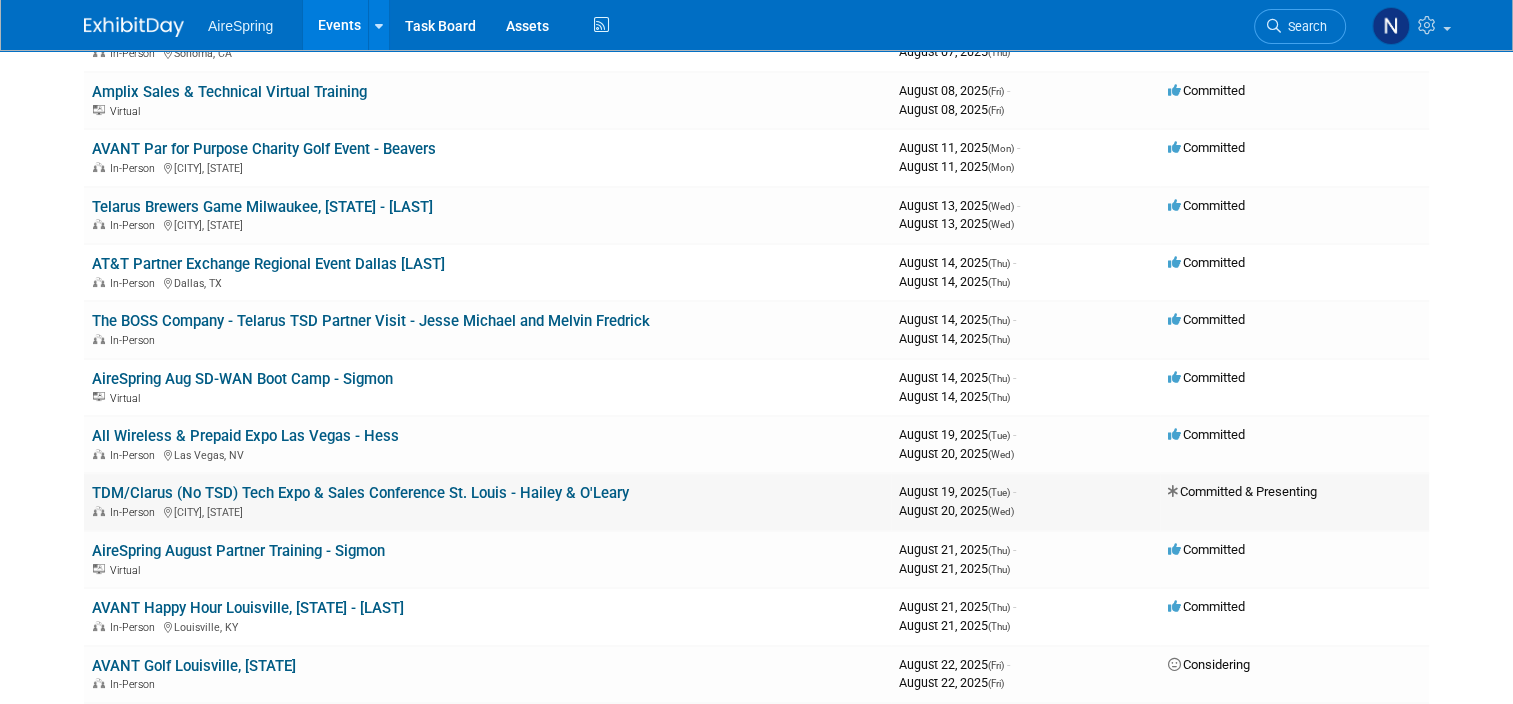 click on "TDM/Clarus (No TSD) Tech Expo & Sales Conference St. Louis - Hailey & O'Leary" at bounding box center [360, 493] 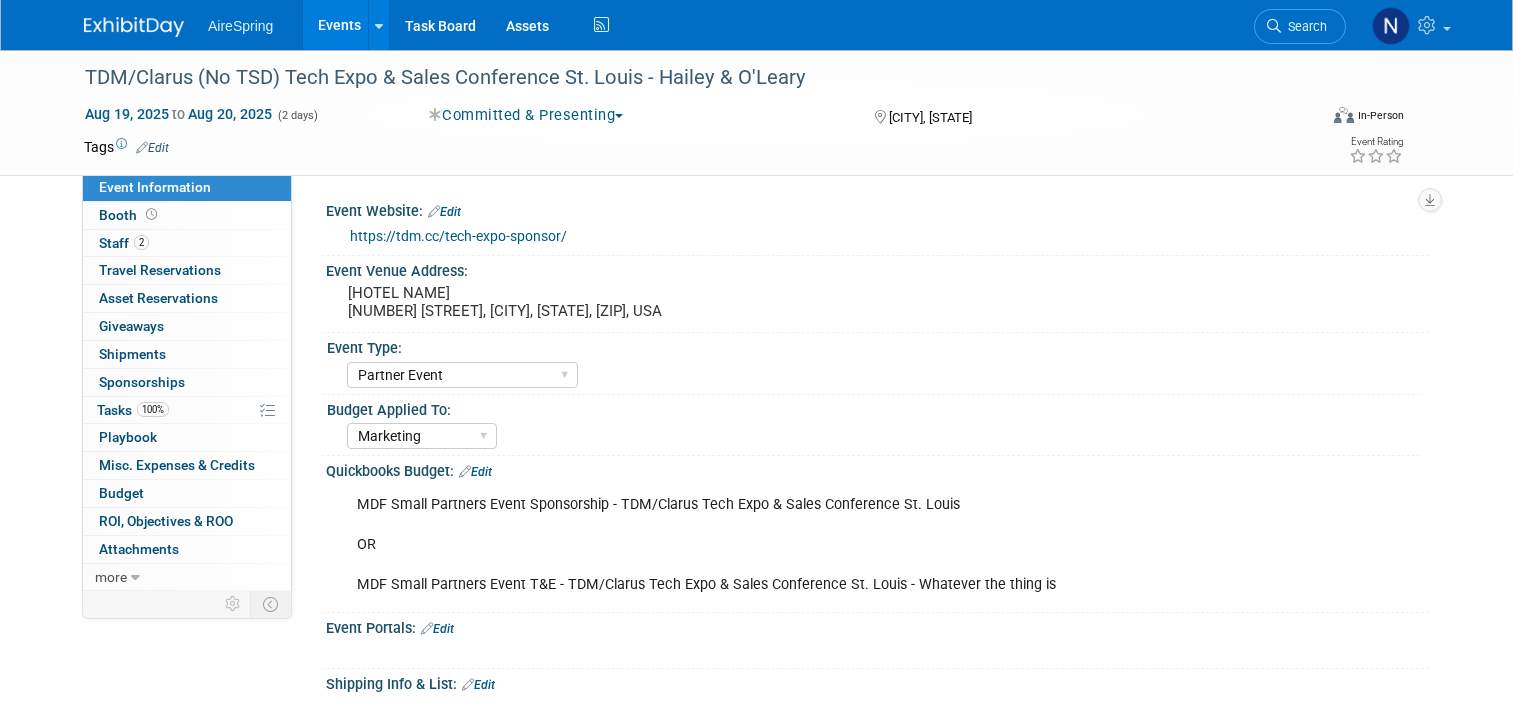 select on "Partner Event" 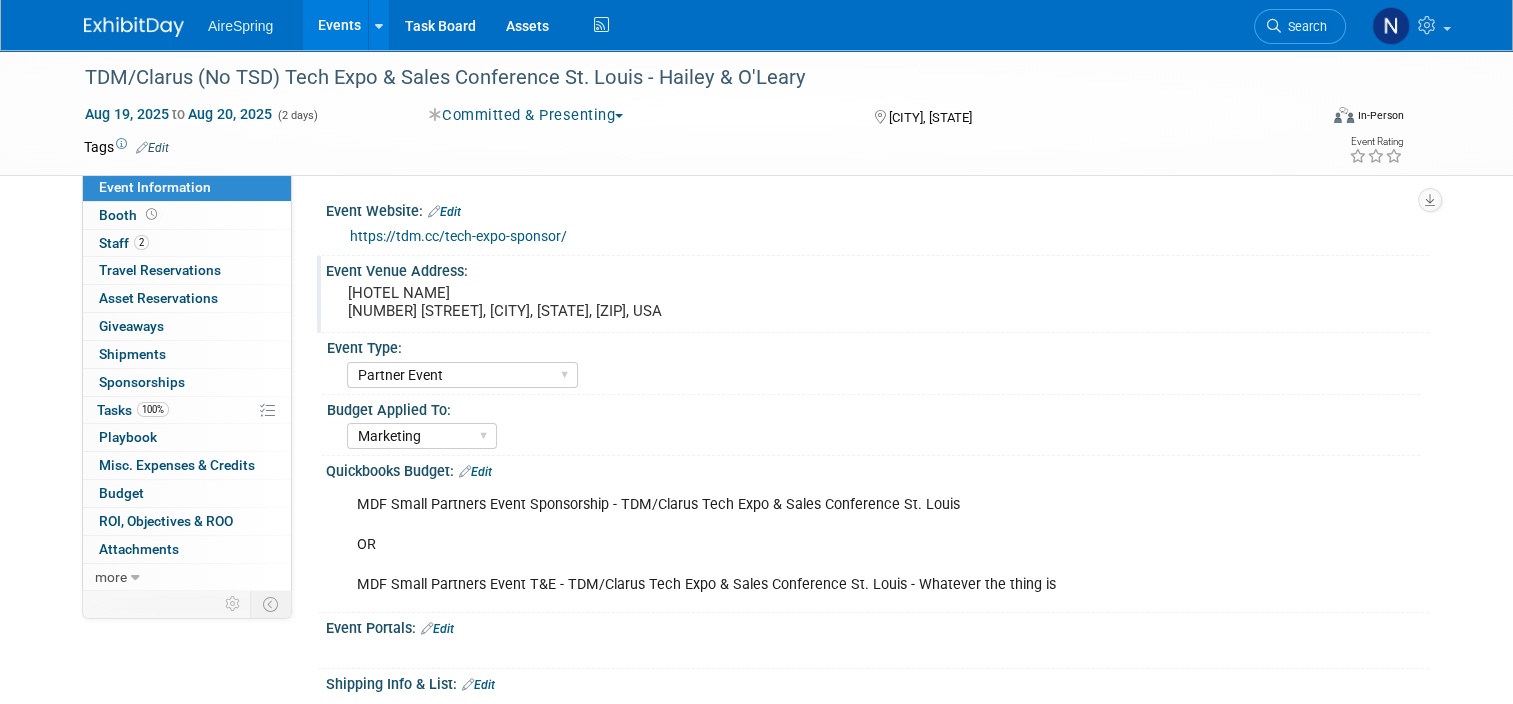 scroll, scrollTop: 0, scrollLeft: 0, axis: both 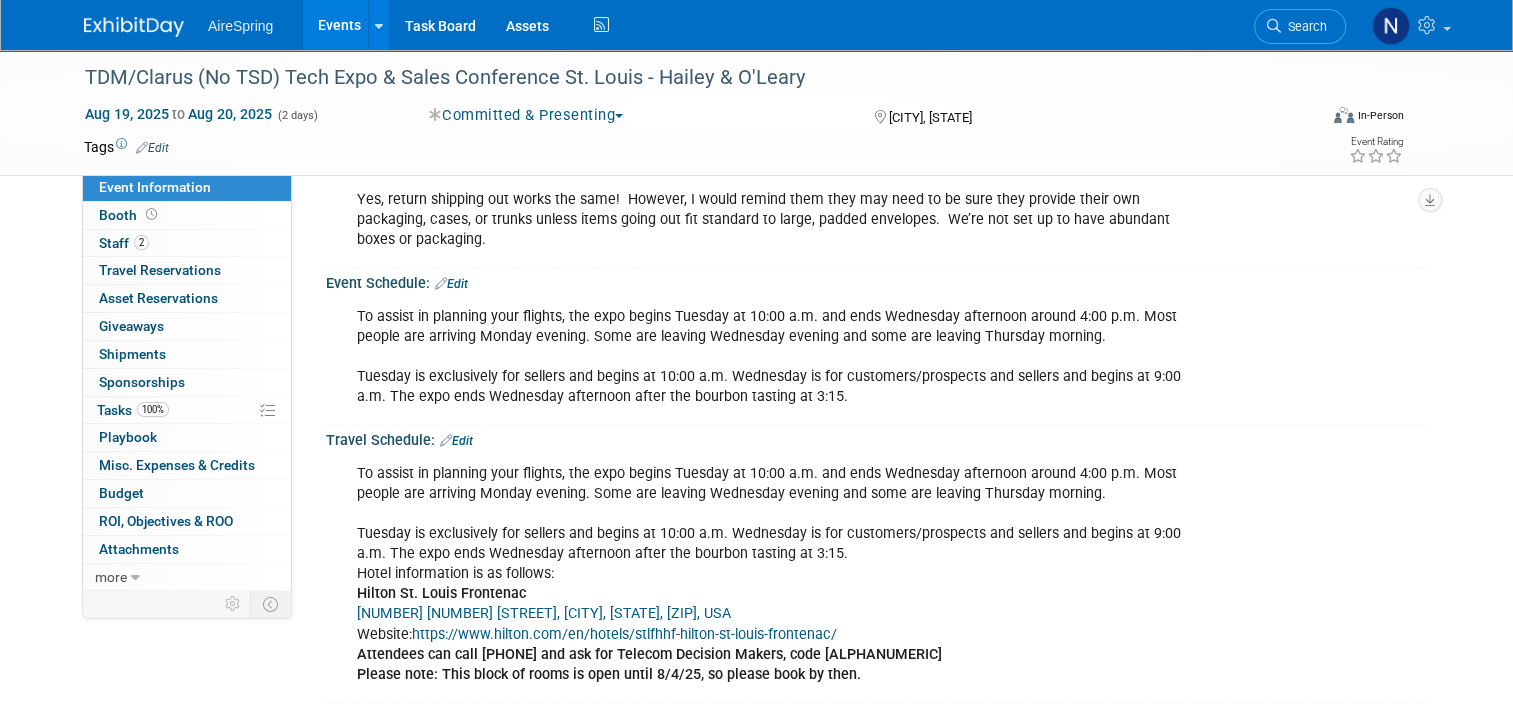 click on "Edit" at bounding box center [451, 284] 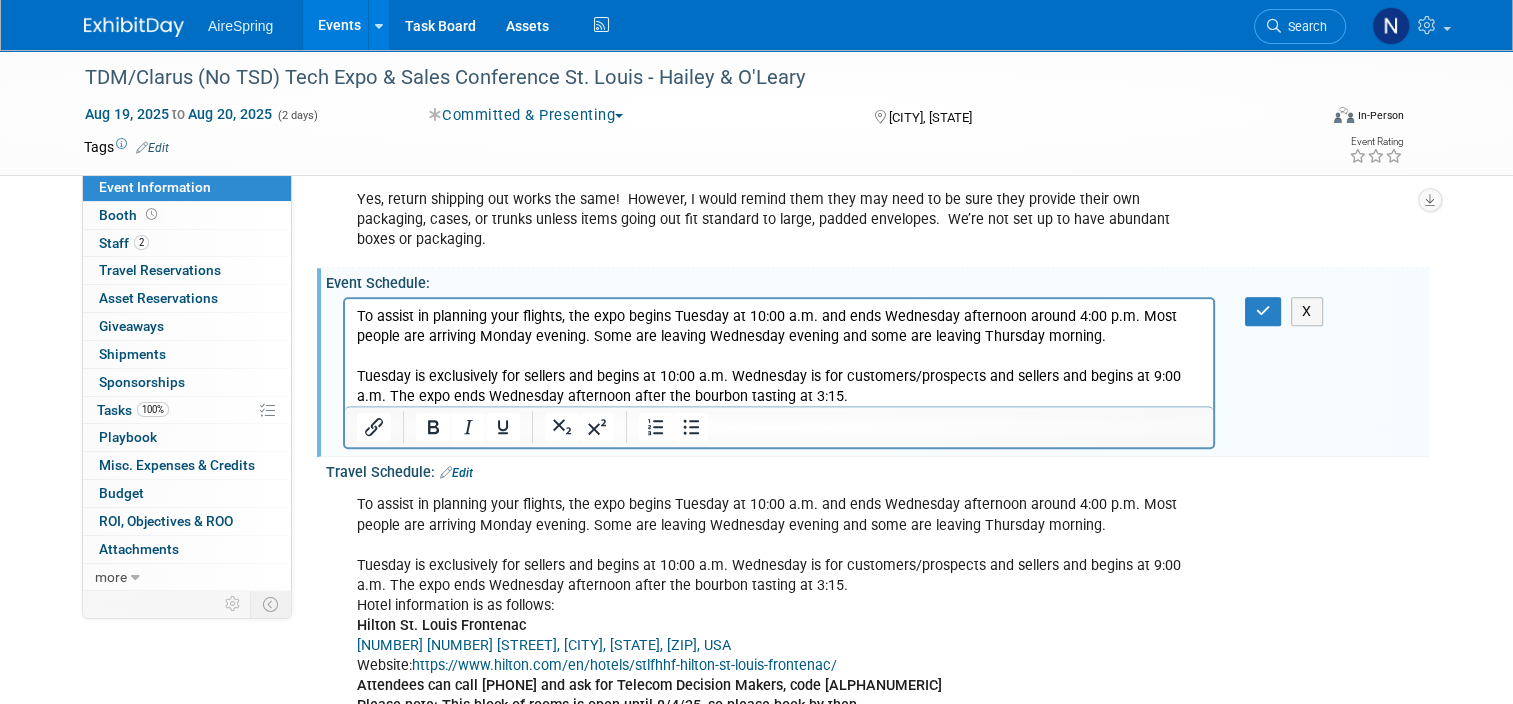 scroll, scrollTop: 0, scrollLeft: 0, axis: both 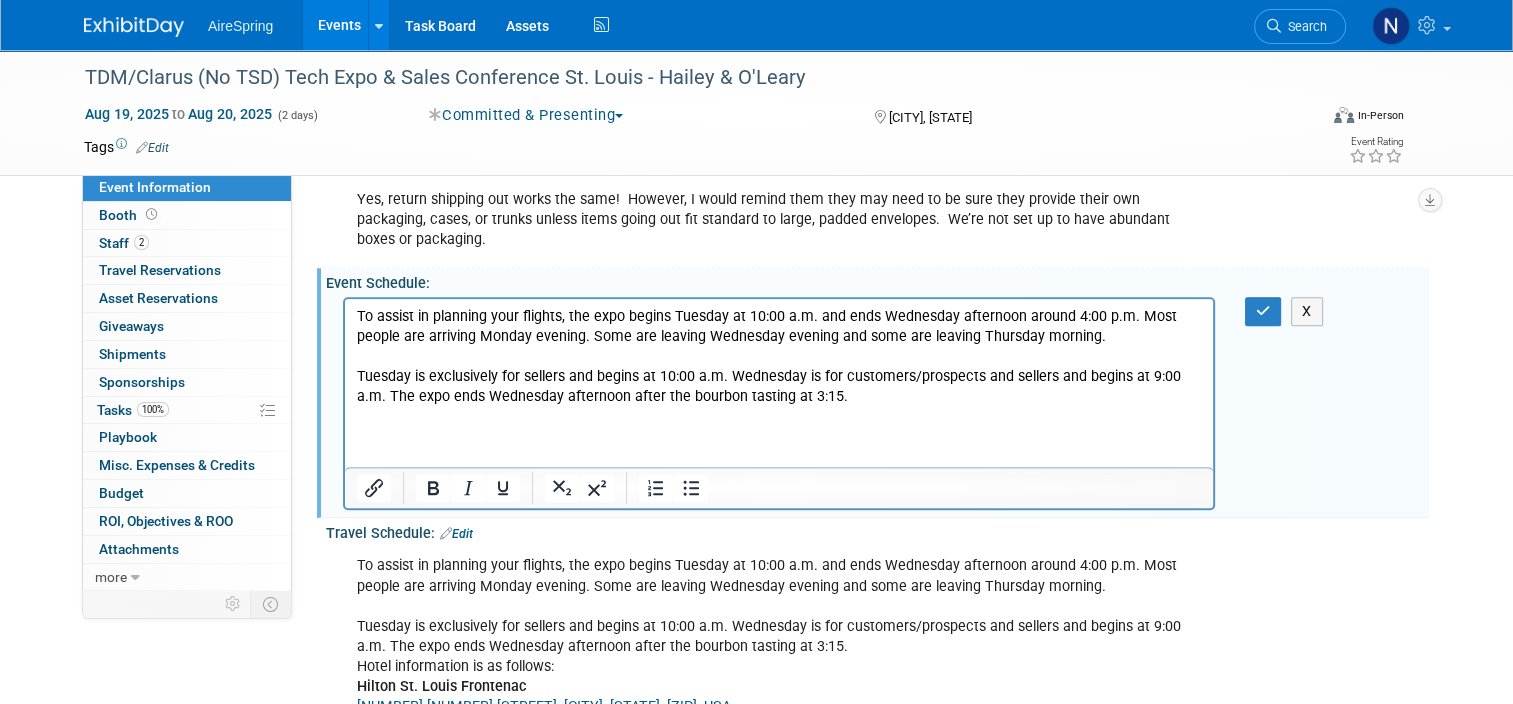 type 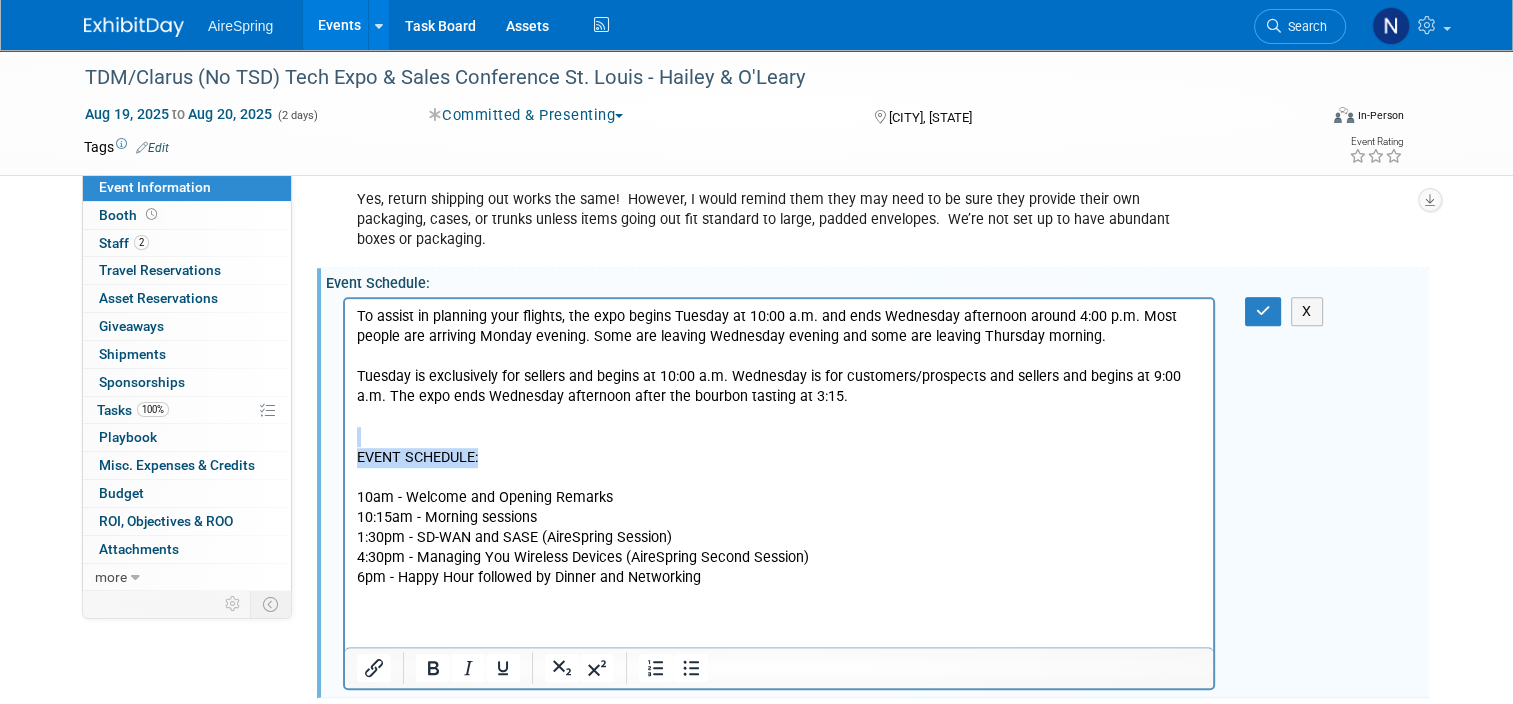 drag, startPoint x: 487, startPoint y: 453, endPoint x: 306, endPoint y: 445, distance: 181.17671 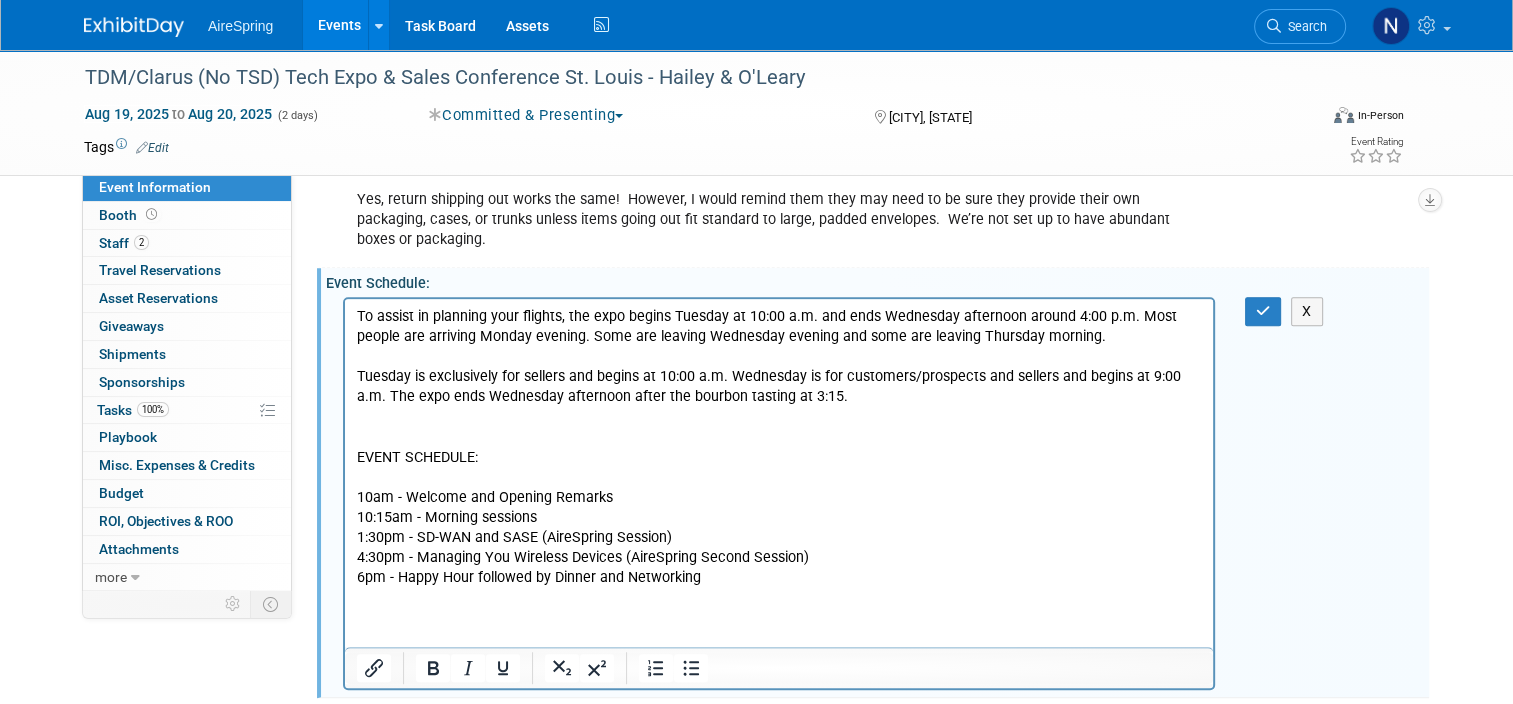 click on "10am - Welcome and Opening Remarks" at bounding box center (779, 498) 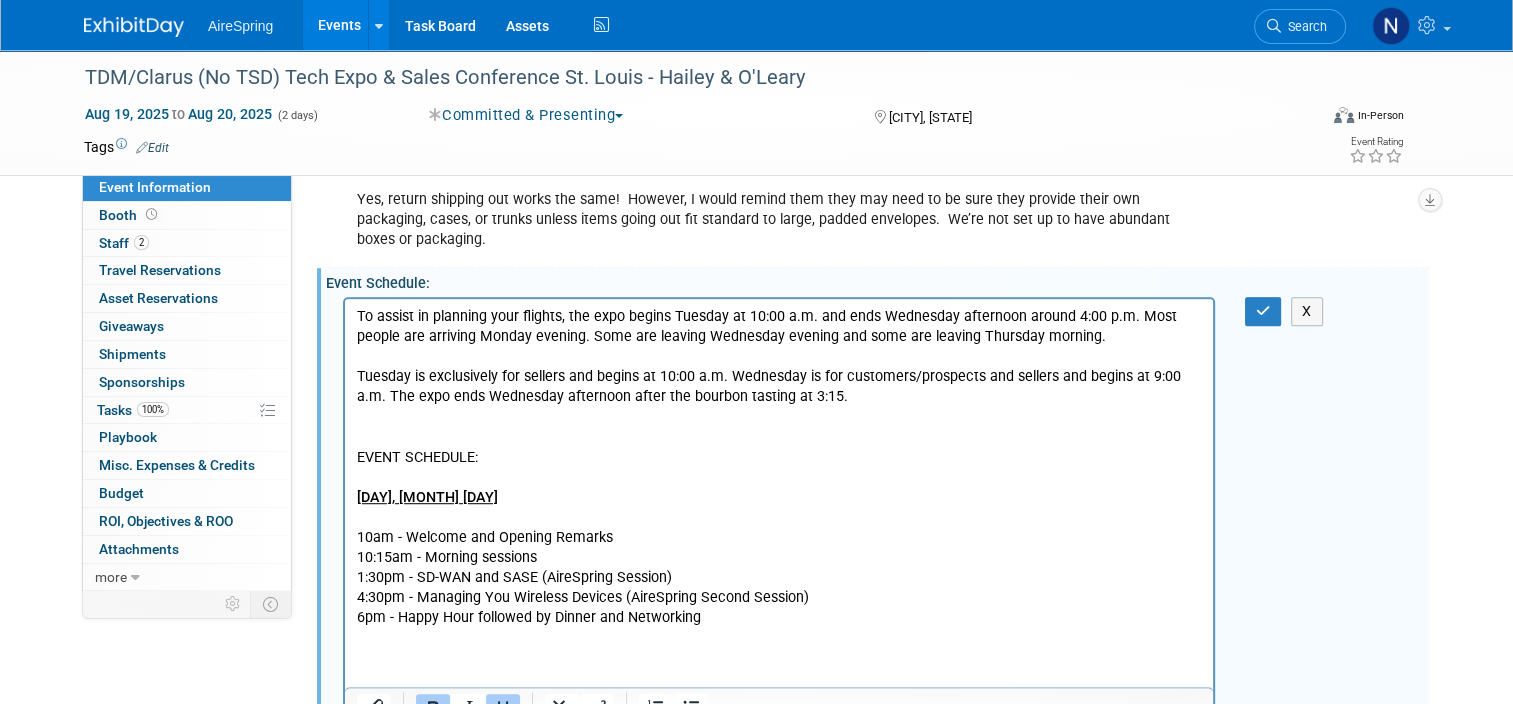 scroll, scrollTop: 1400, scrollLeft: 0, axis: vertical 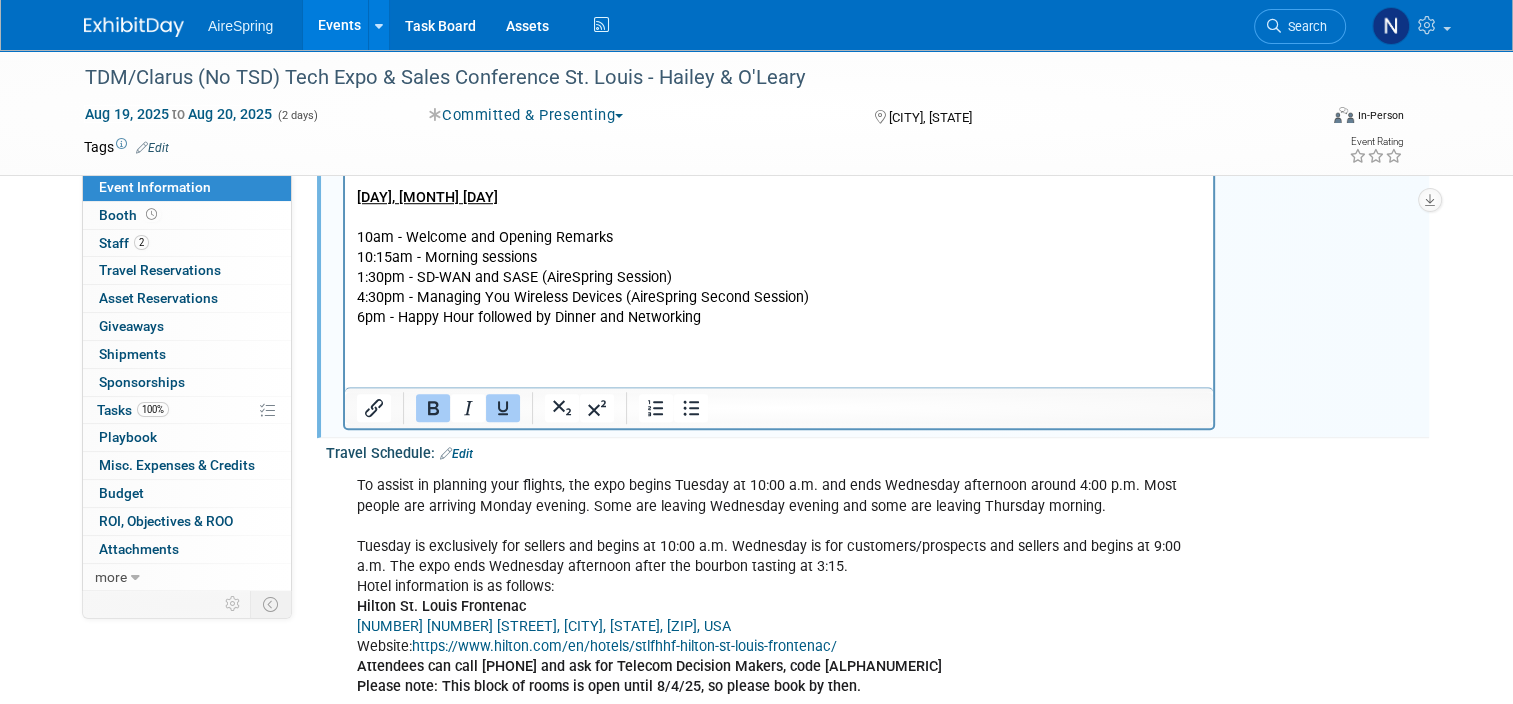 click at bounding box center [779, 358] 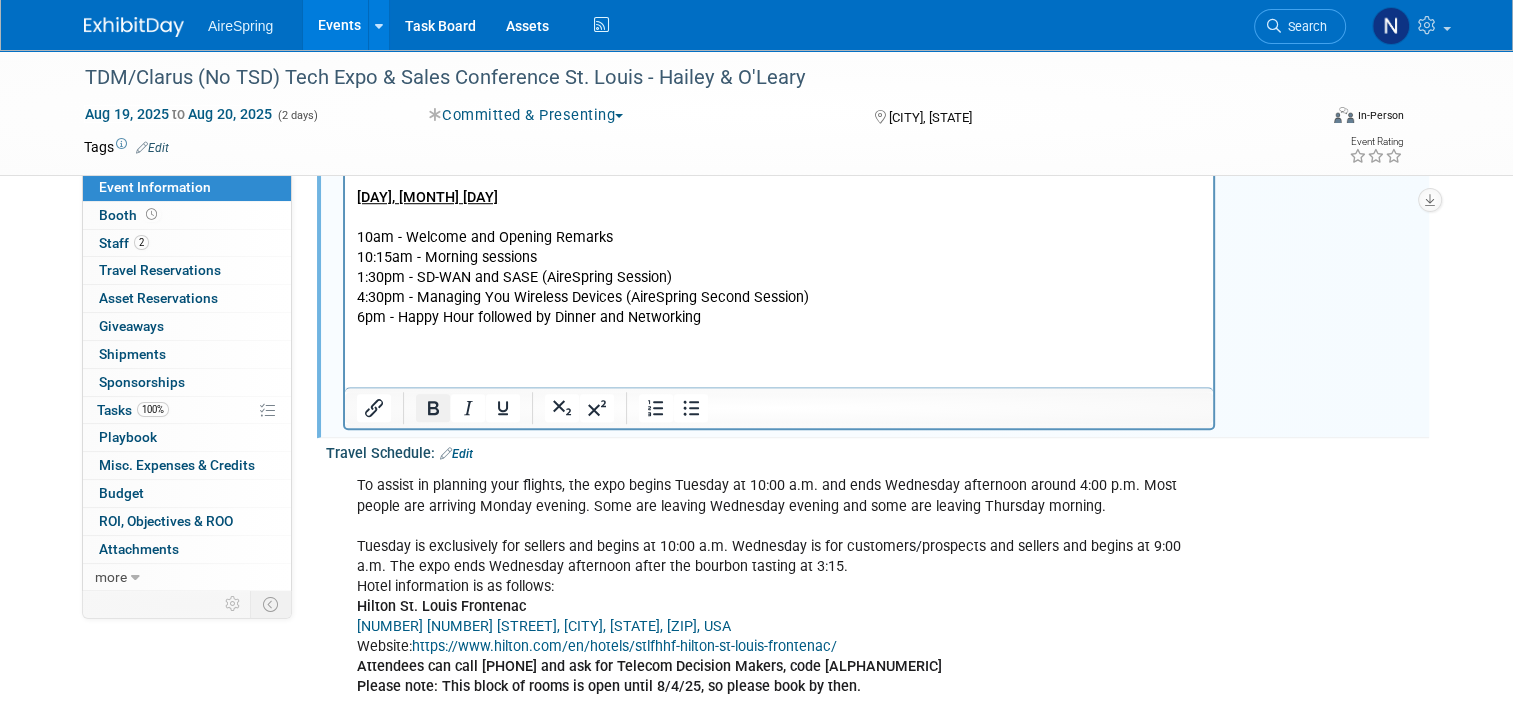 click 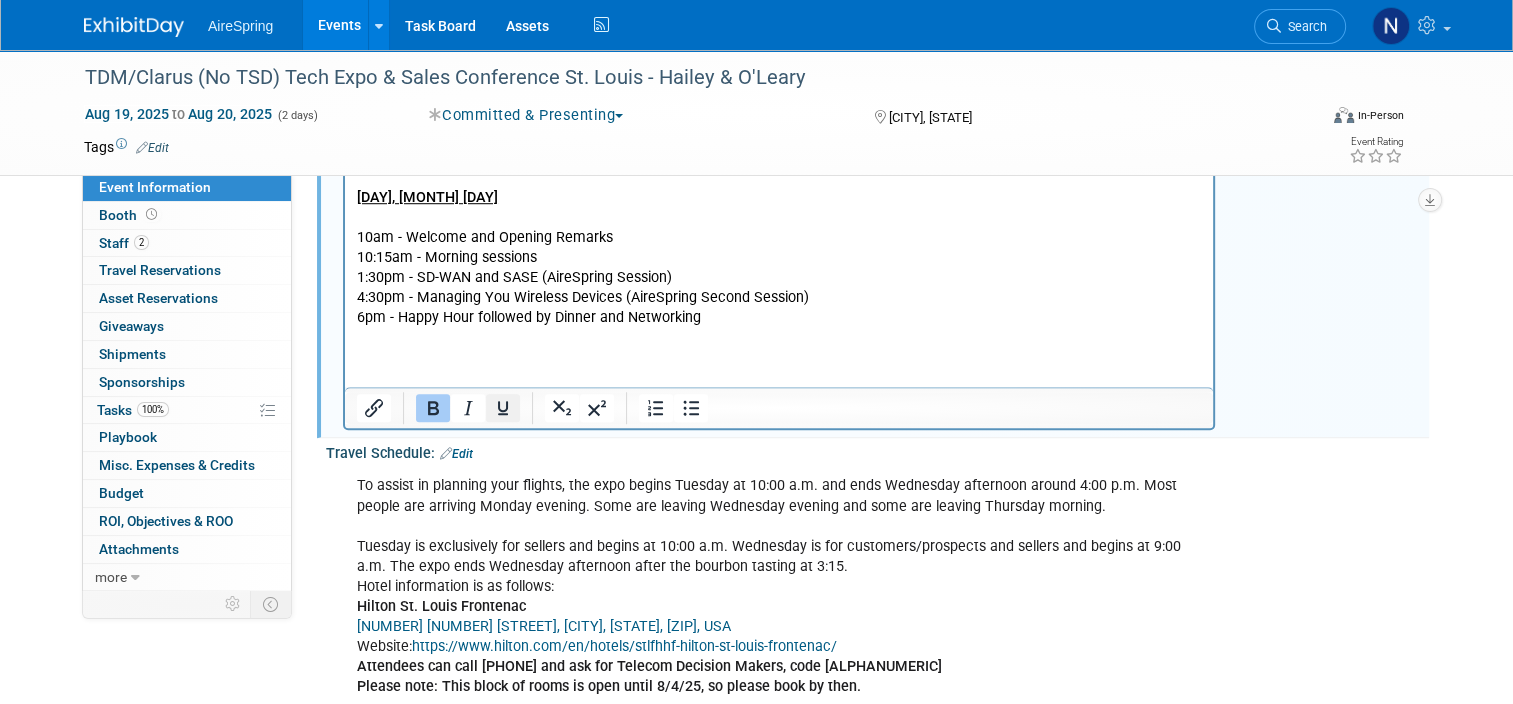 click 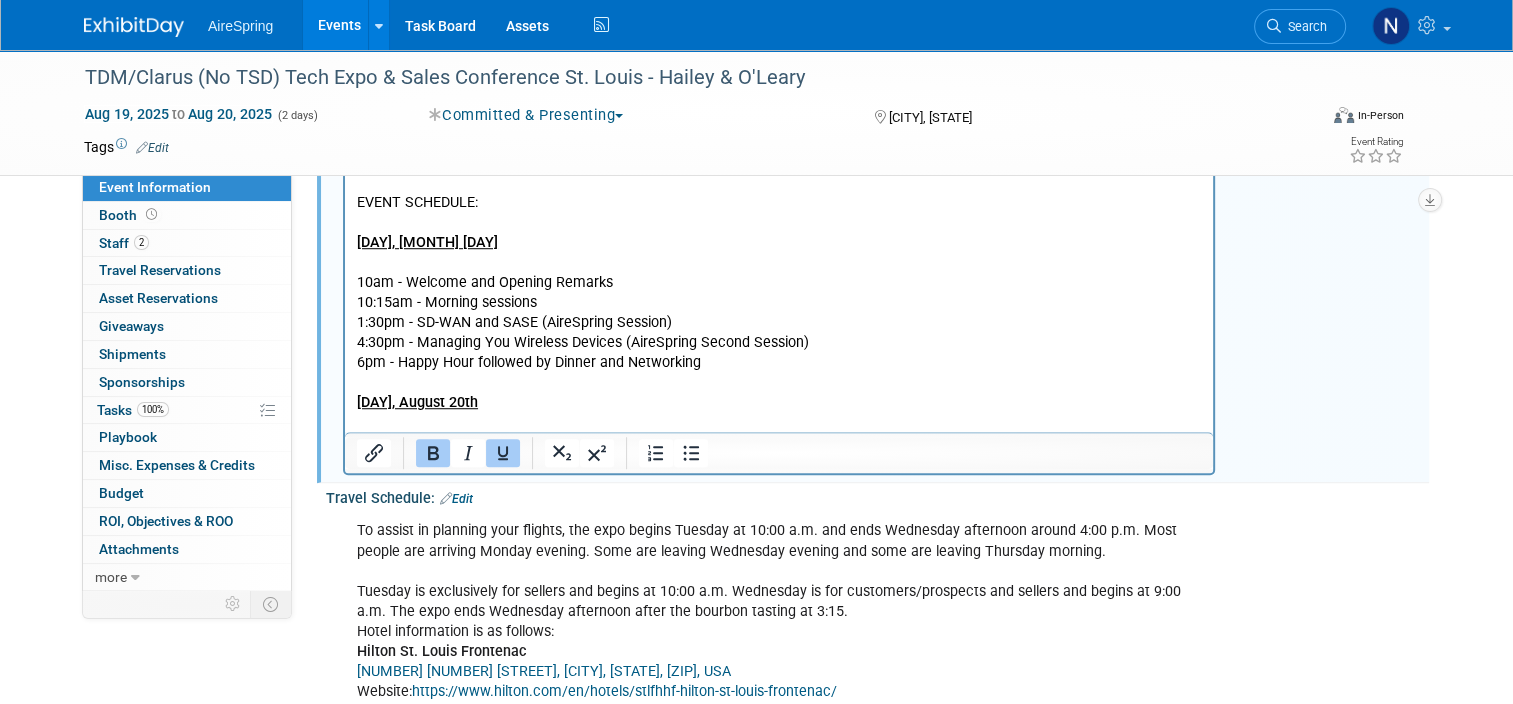 scroll, scrollTop: 1400, scrollLeft: 0, axis: vertical 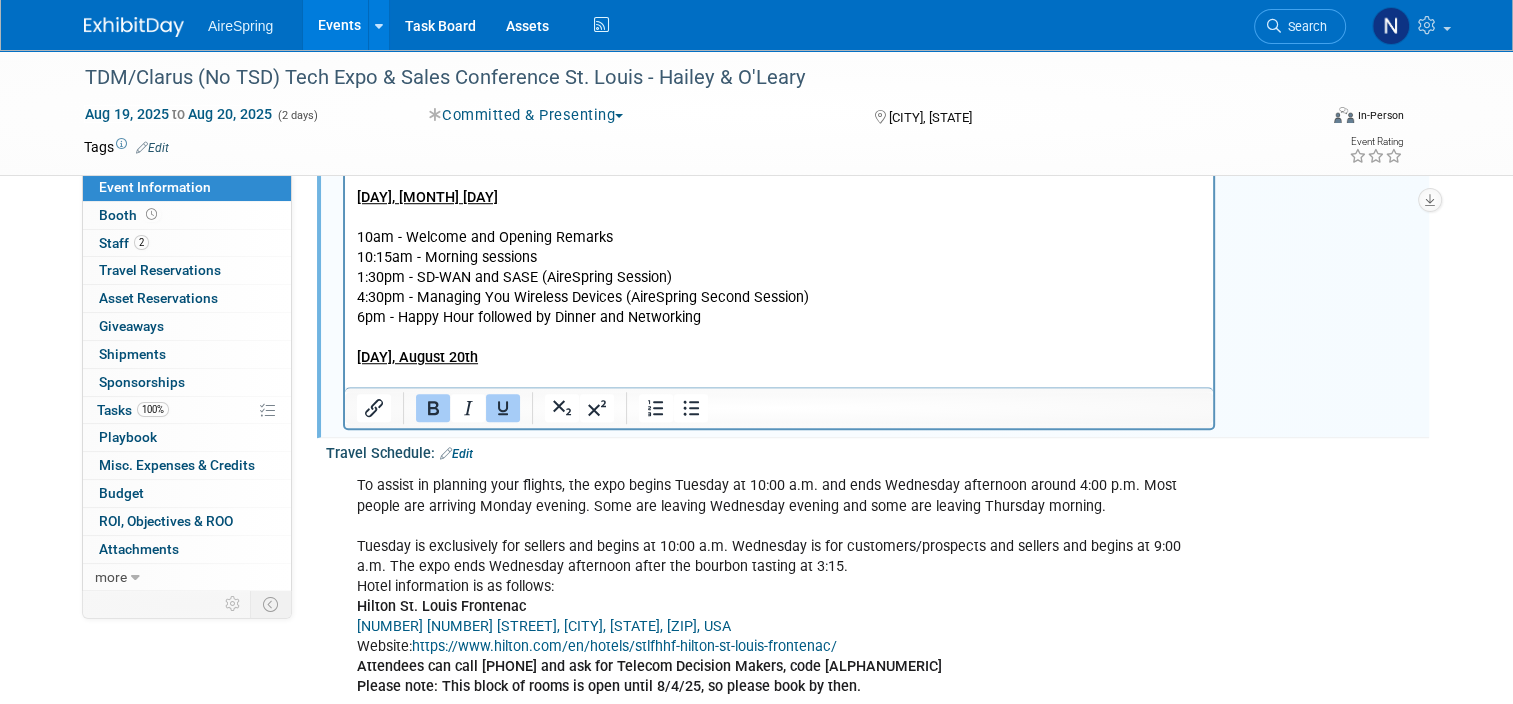 click 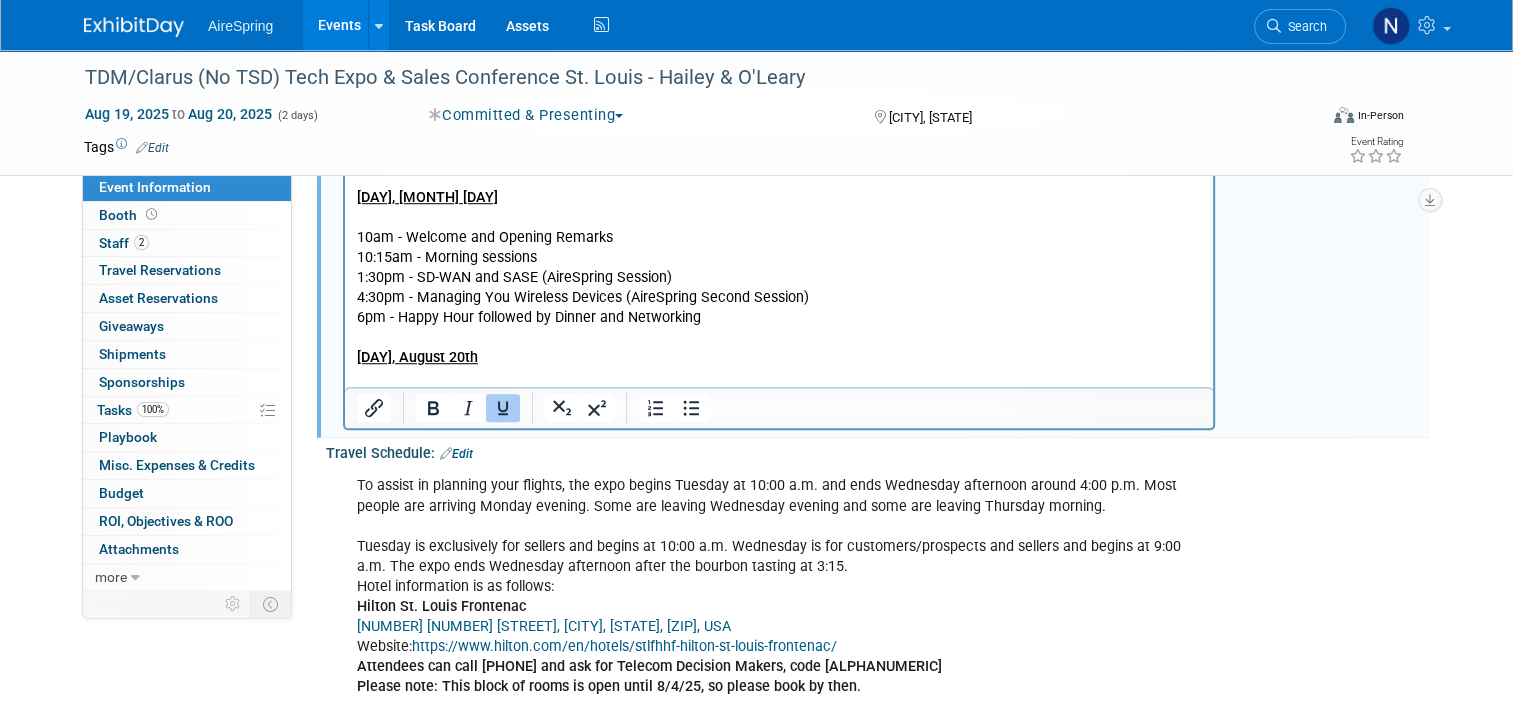 click 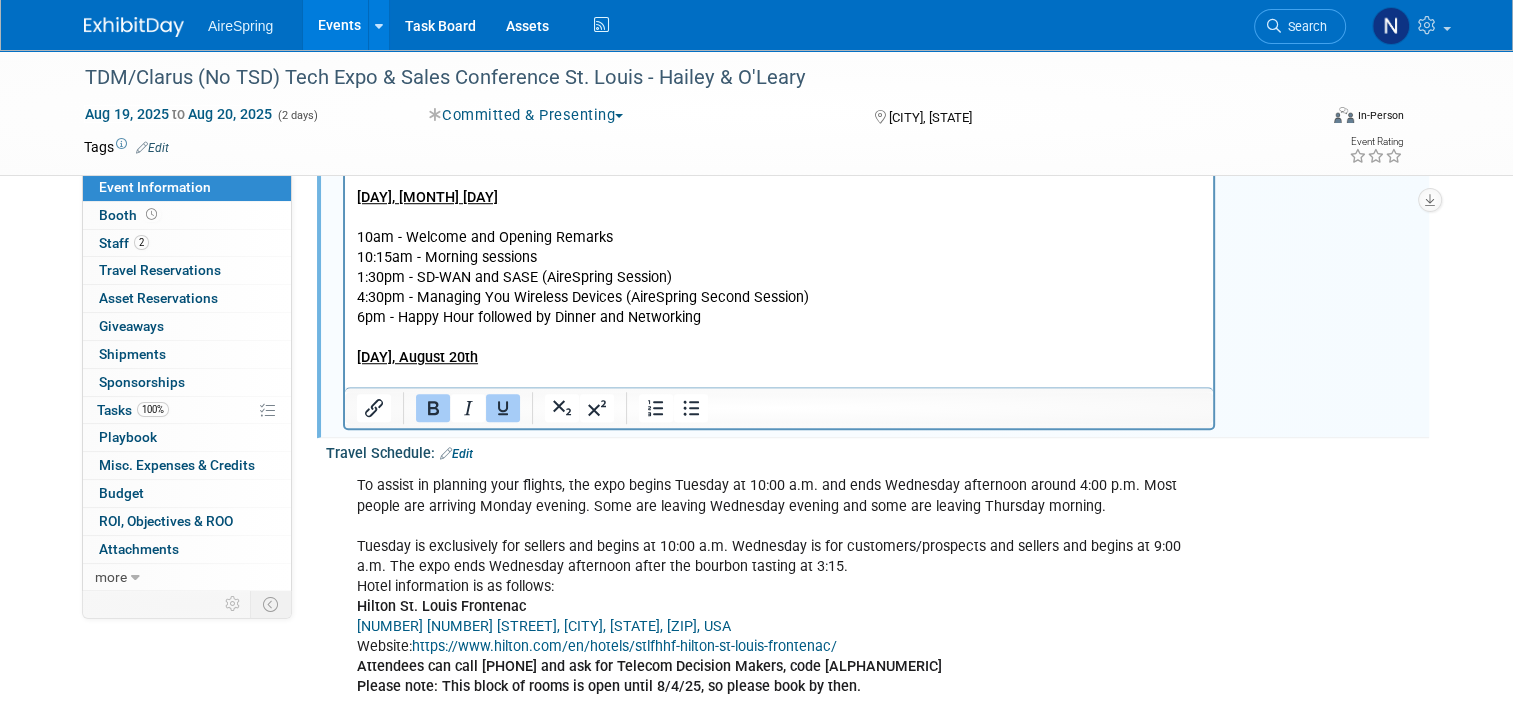 click on "Wednesday, August 20th  ﻿" at bounding box center [779, 358] 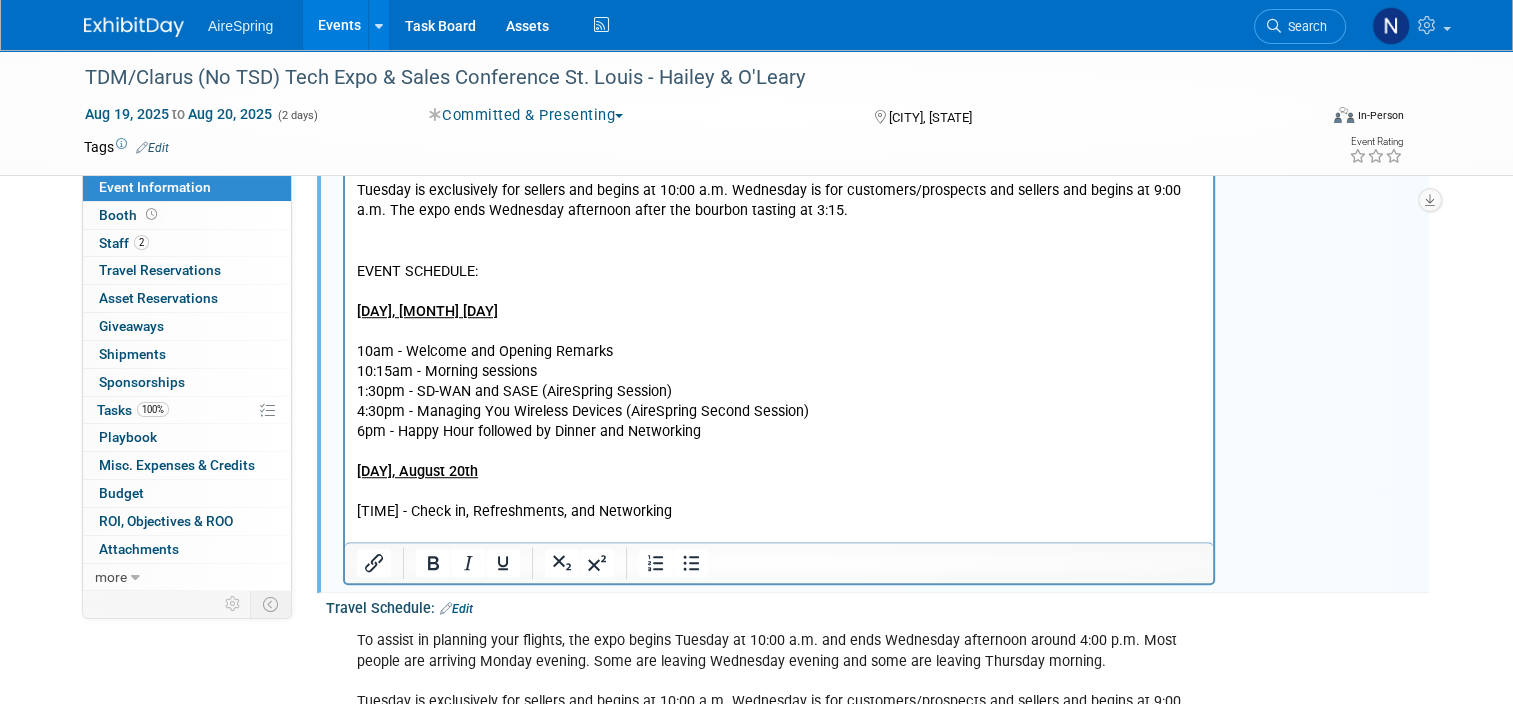 scroll, scrollTop: 1200, scrollLeft: 0, axis: vertical 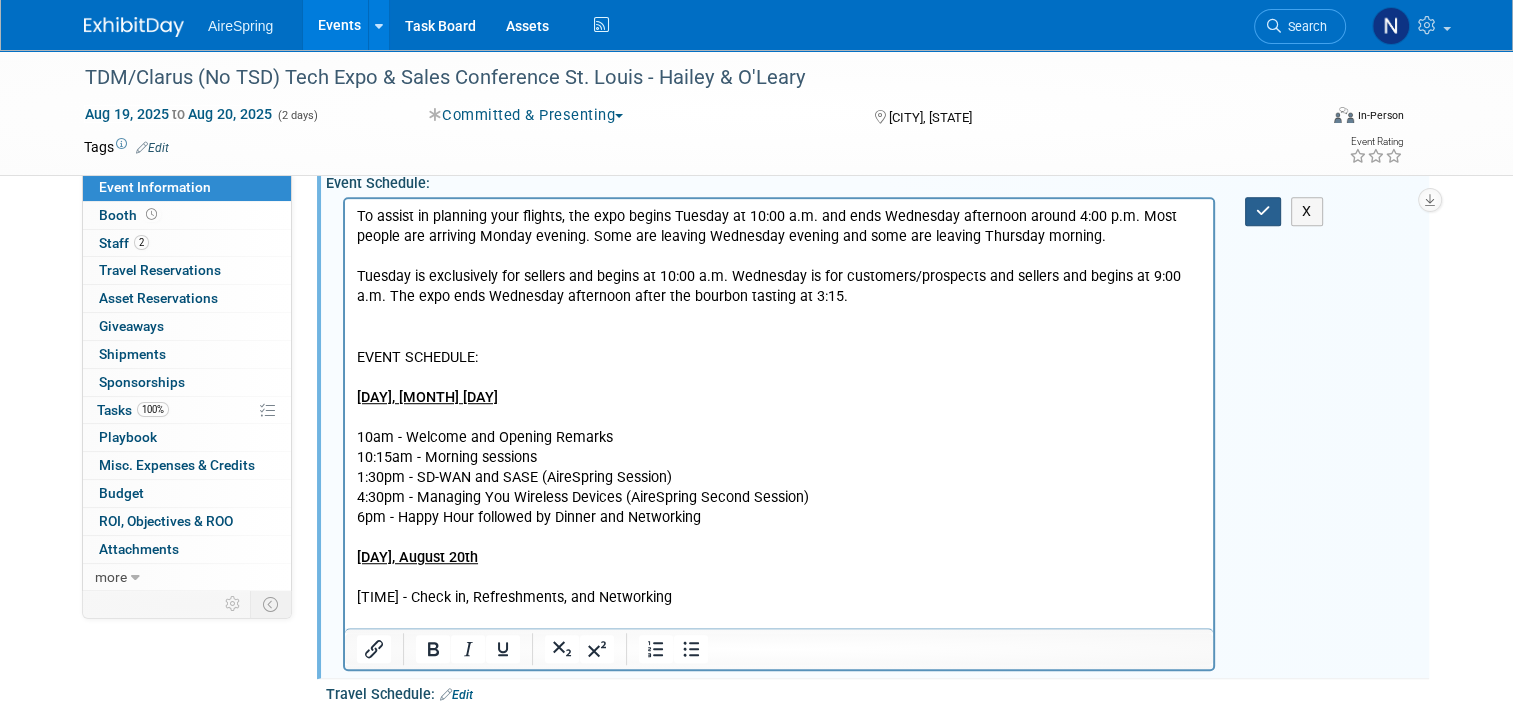 click at bounding box center (1263, 211) 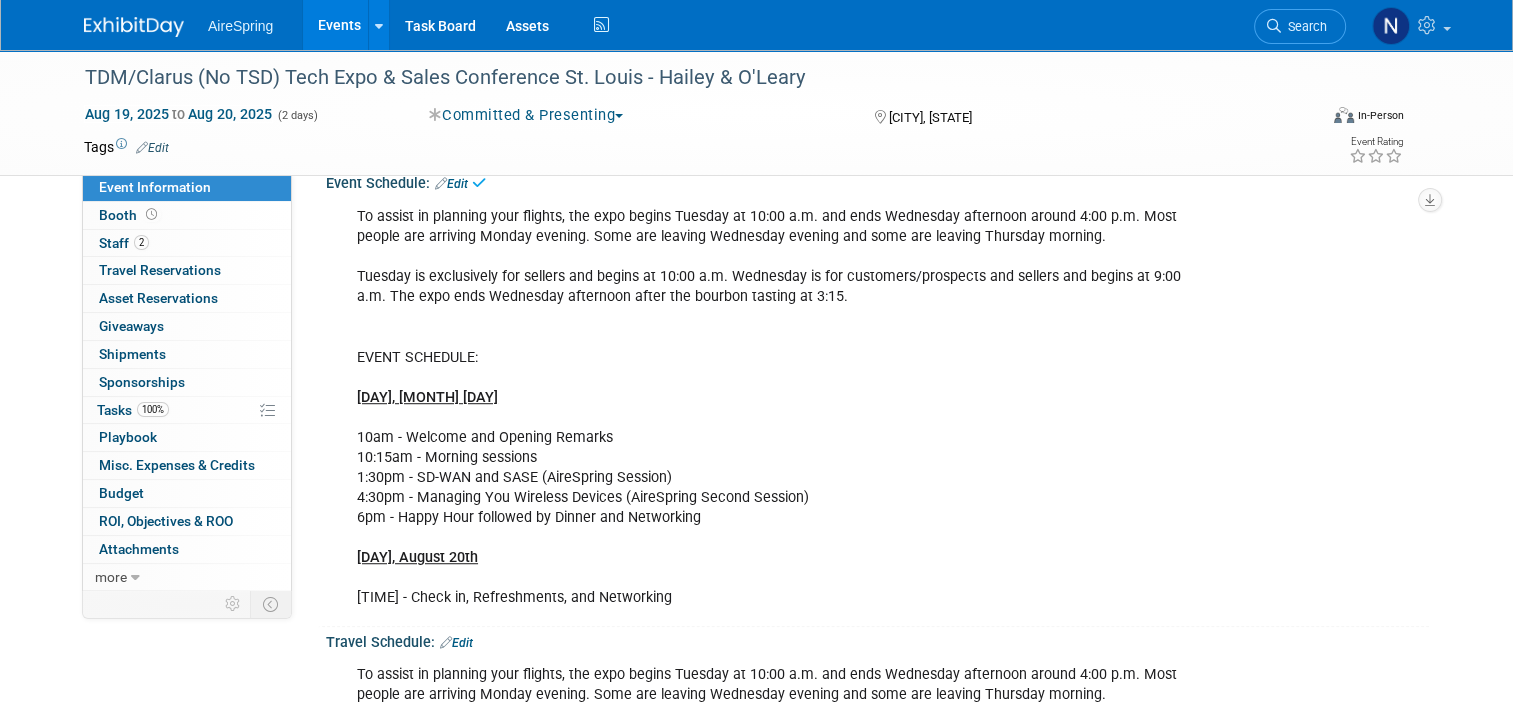 click on "Events" at bounding box center (339, 25) 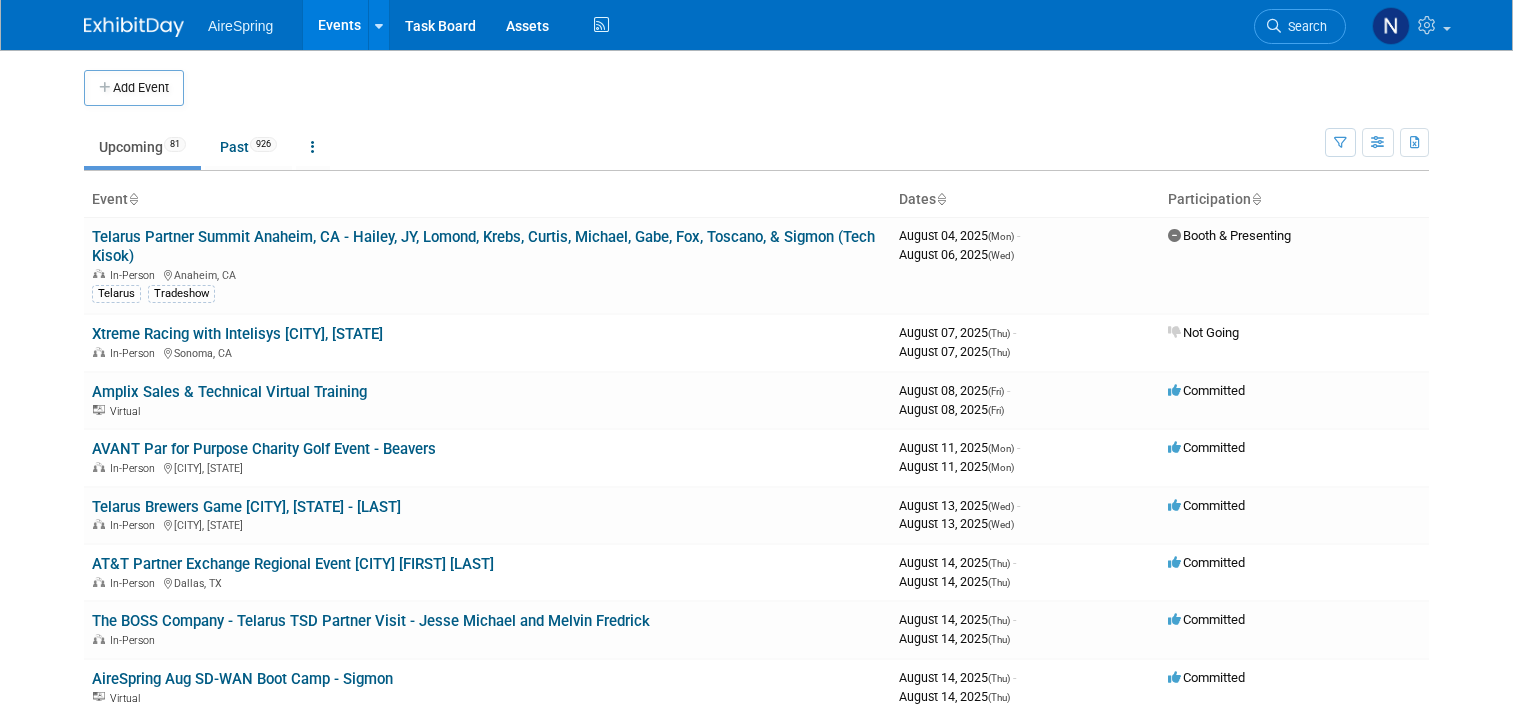 scroll, scrollTop: 0, scrollLeft: 0, axis: both 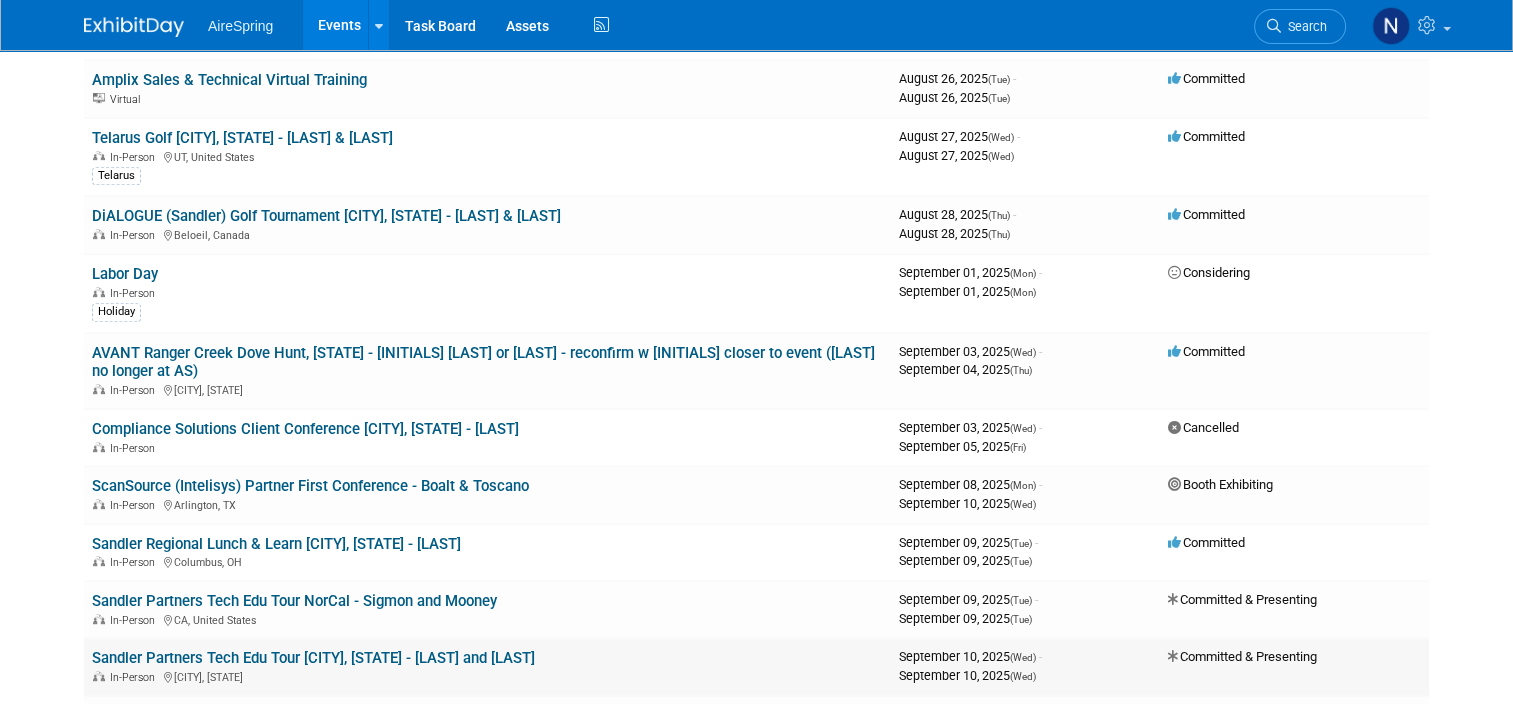 click on "Sandler Partners Tech Edu Tour Annapolis, MD - Beavers and Hirshberger
In-Person
Annapolis, MD" at bounding box center [487, 666] 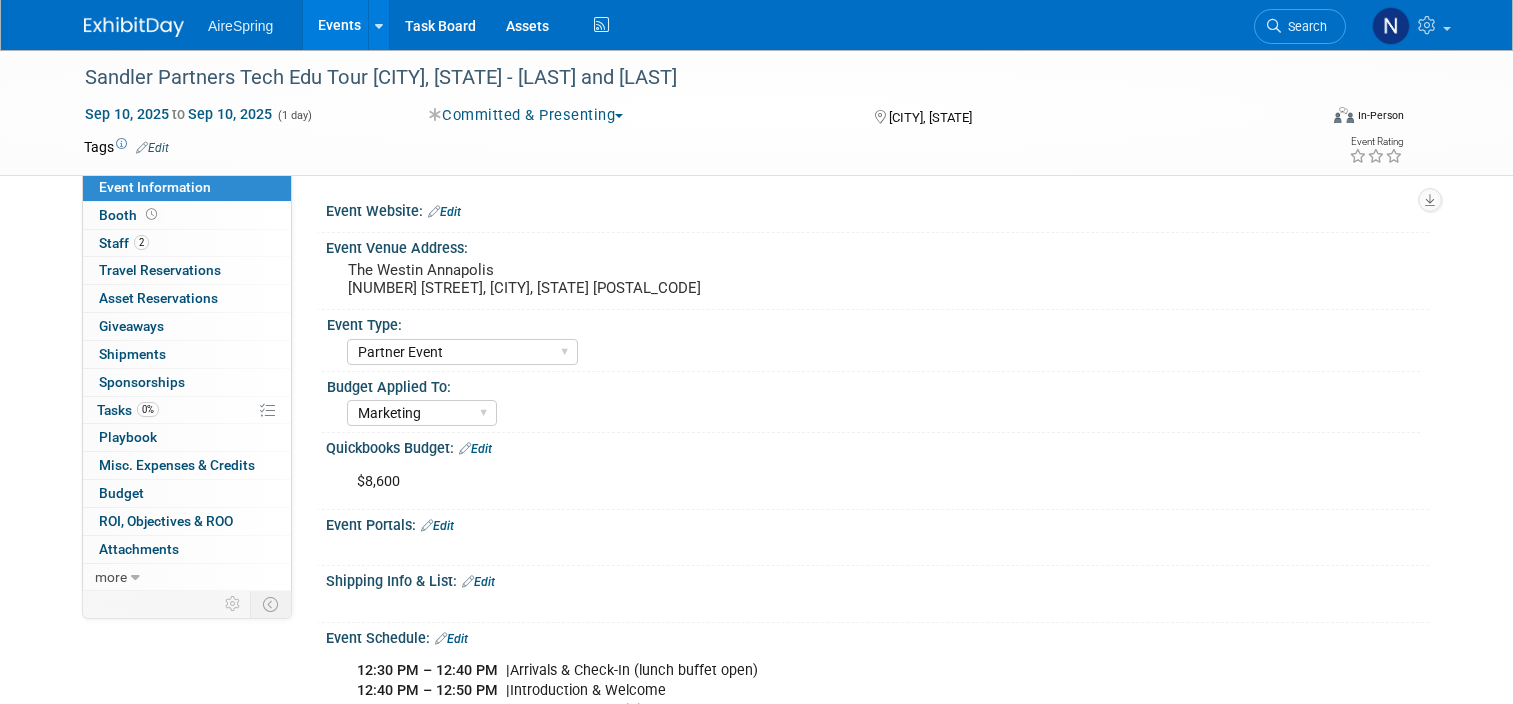 select on "Partner Event" 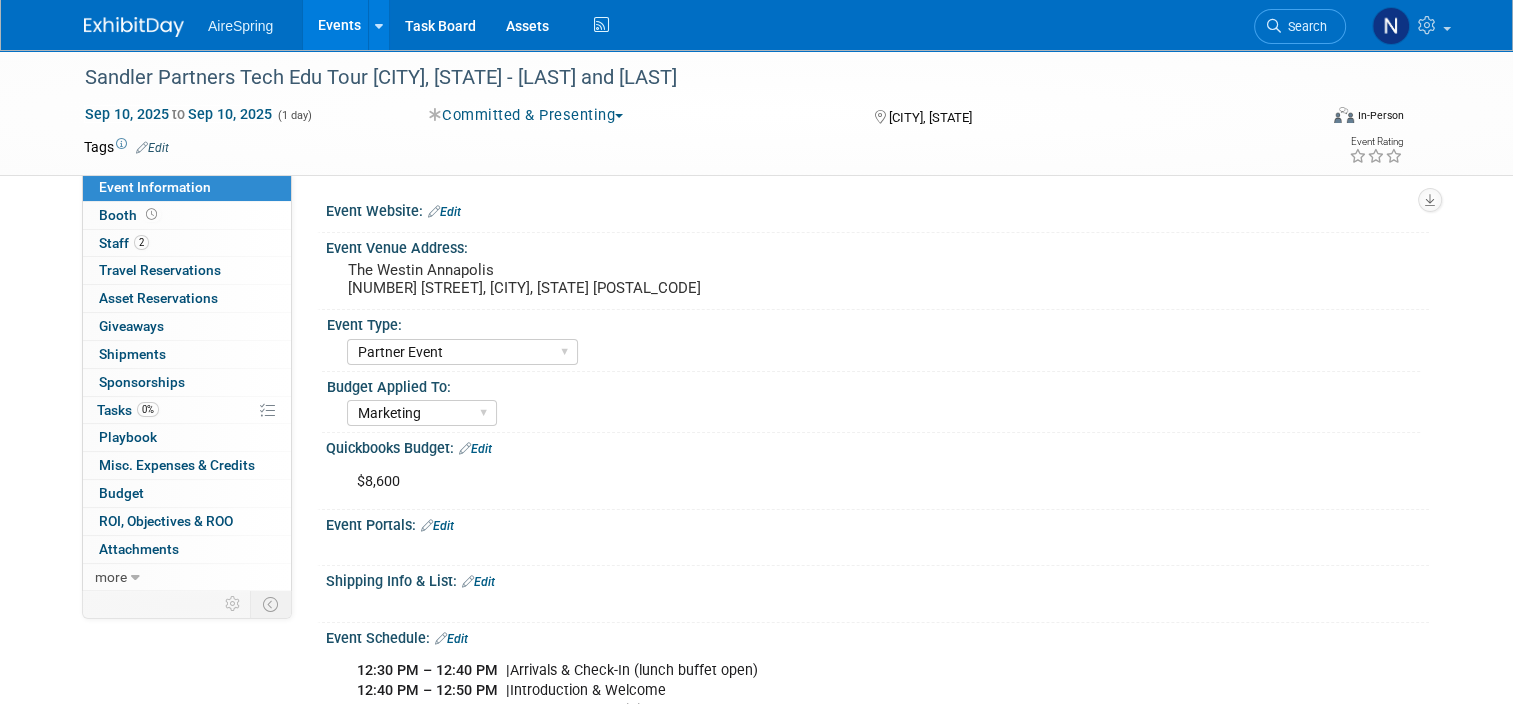 scroll, scrollTop: 0, scrollLeft: 0, axis: both 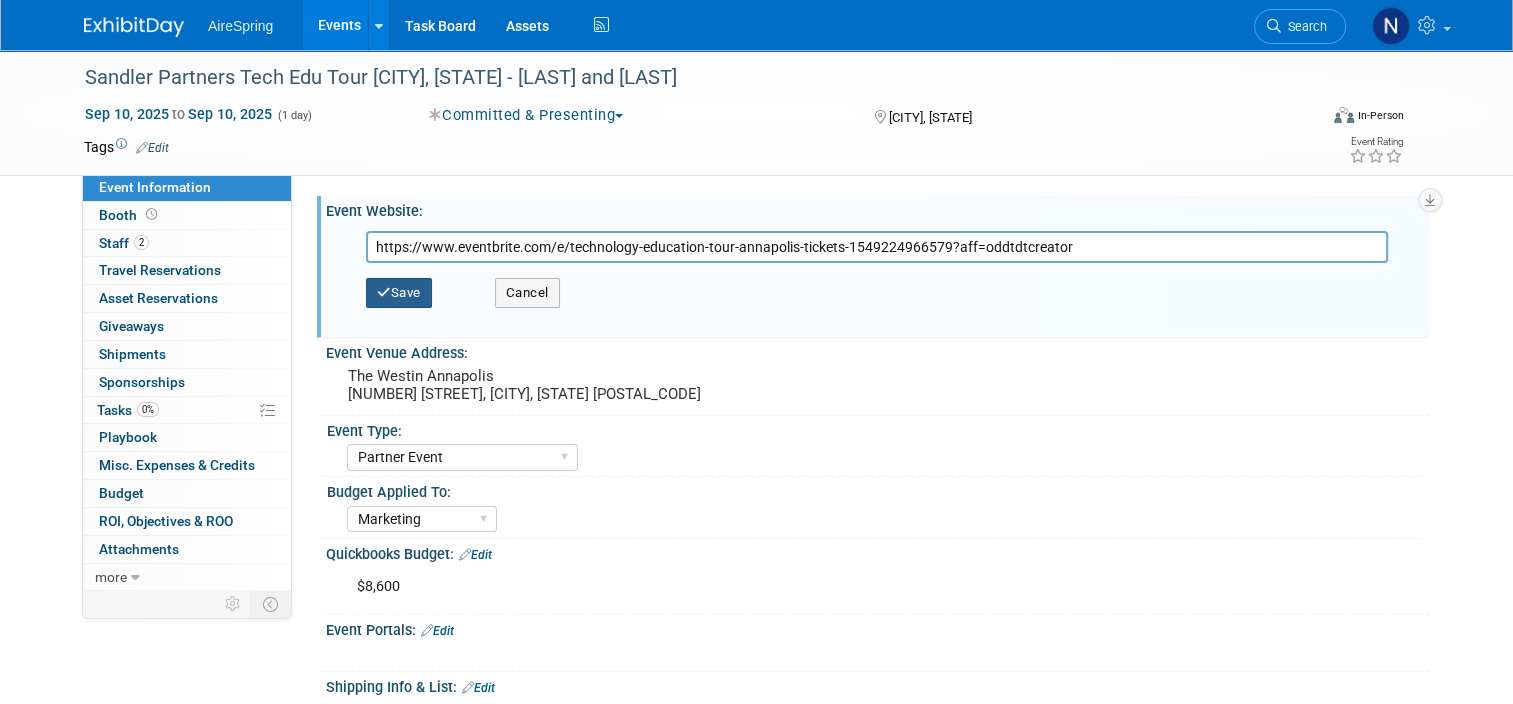 type on "https://www.eventbrite.com/e/technology-education-tour-annapolis-tickets-1549224966579?aff=oddtdtcreator" 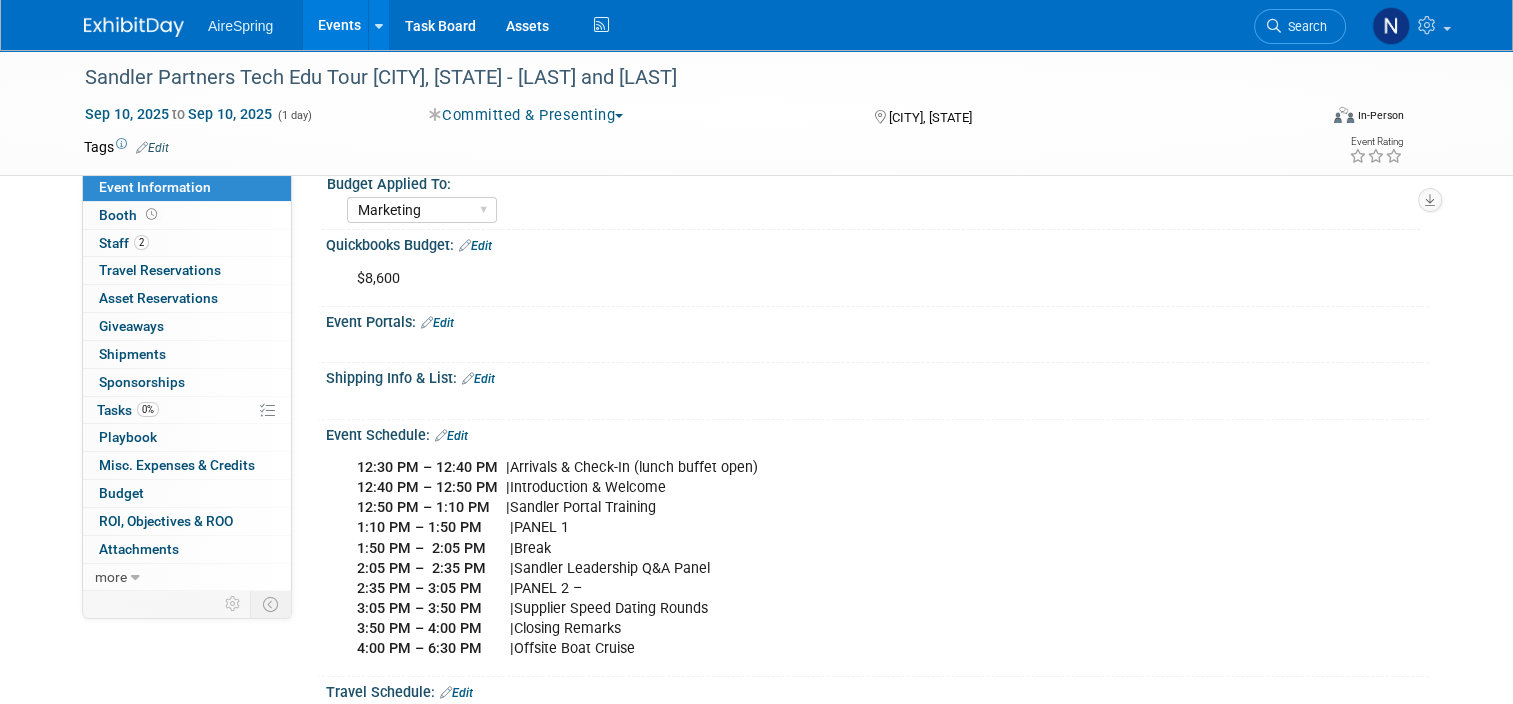 scroll, scrollTop: 400, scrollLeft: 0, axis: vertical 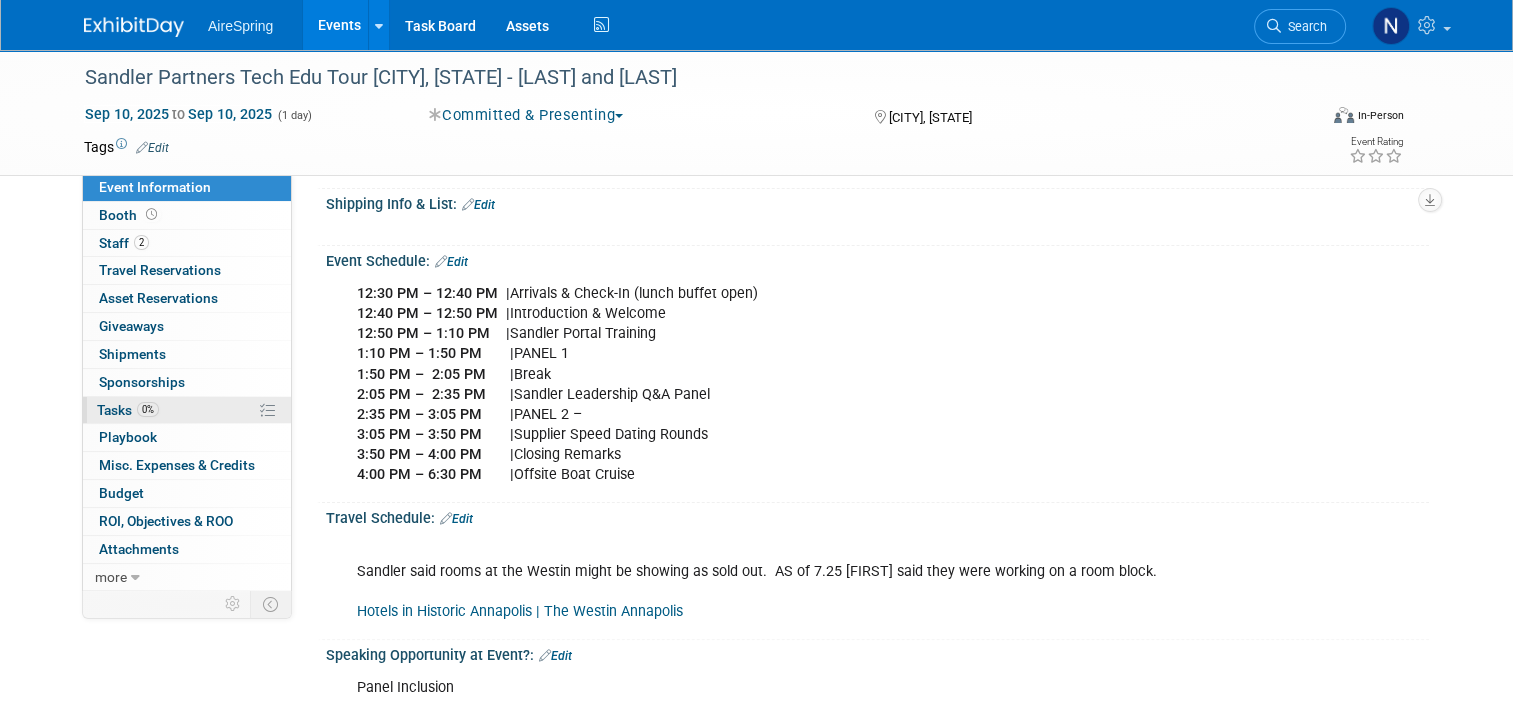 click on "0%" at bounding box center [148, 409] 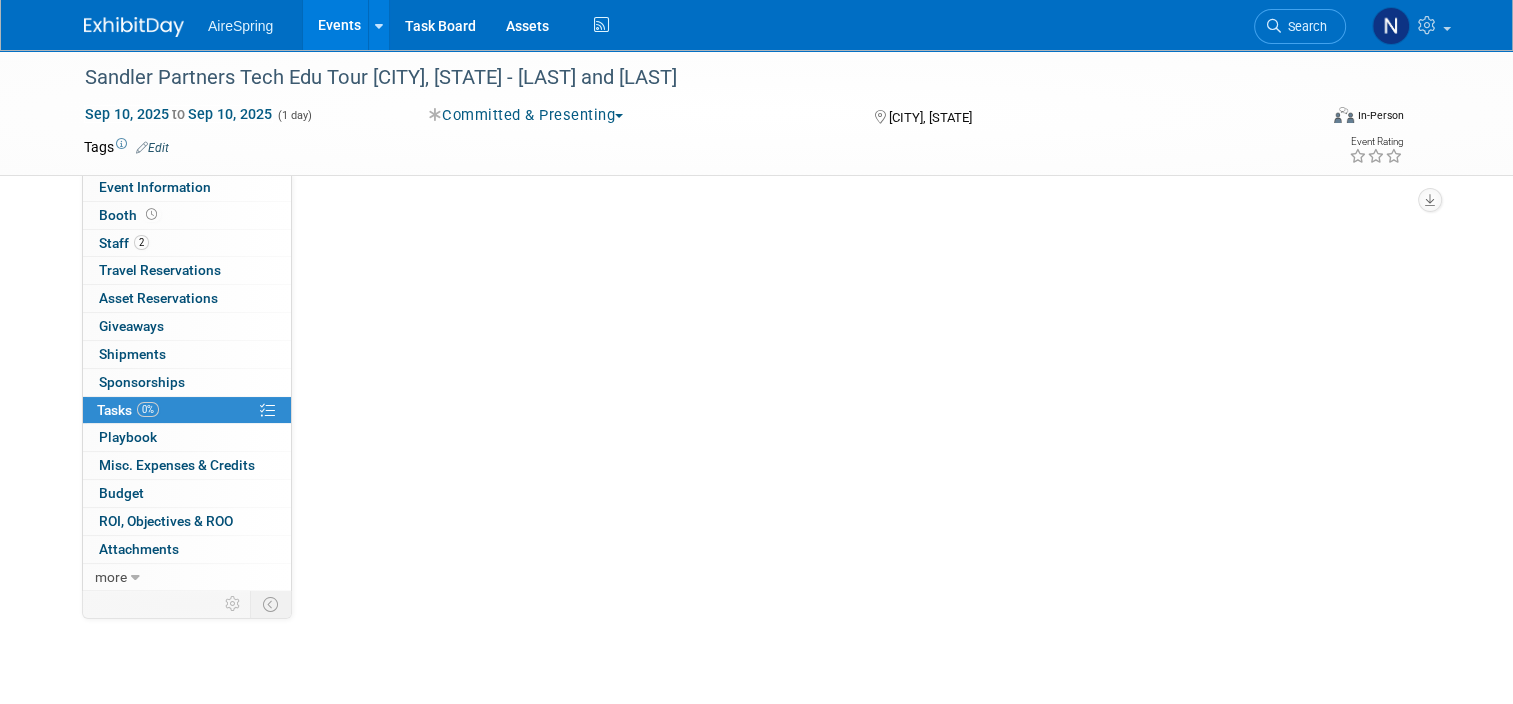 scroll, scrollTop: 0, scrollLeft: 0, axis: both 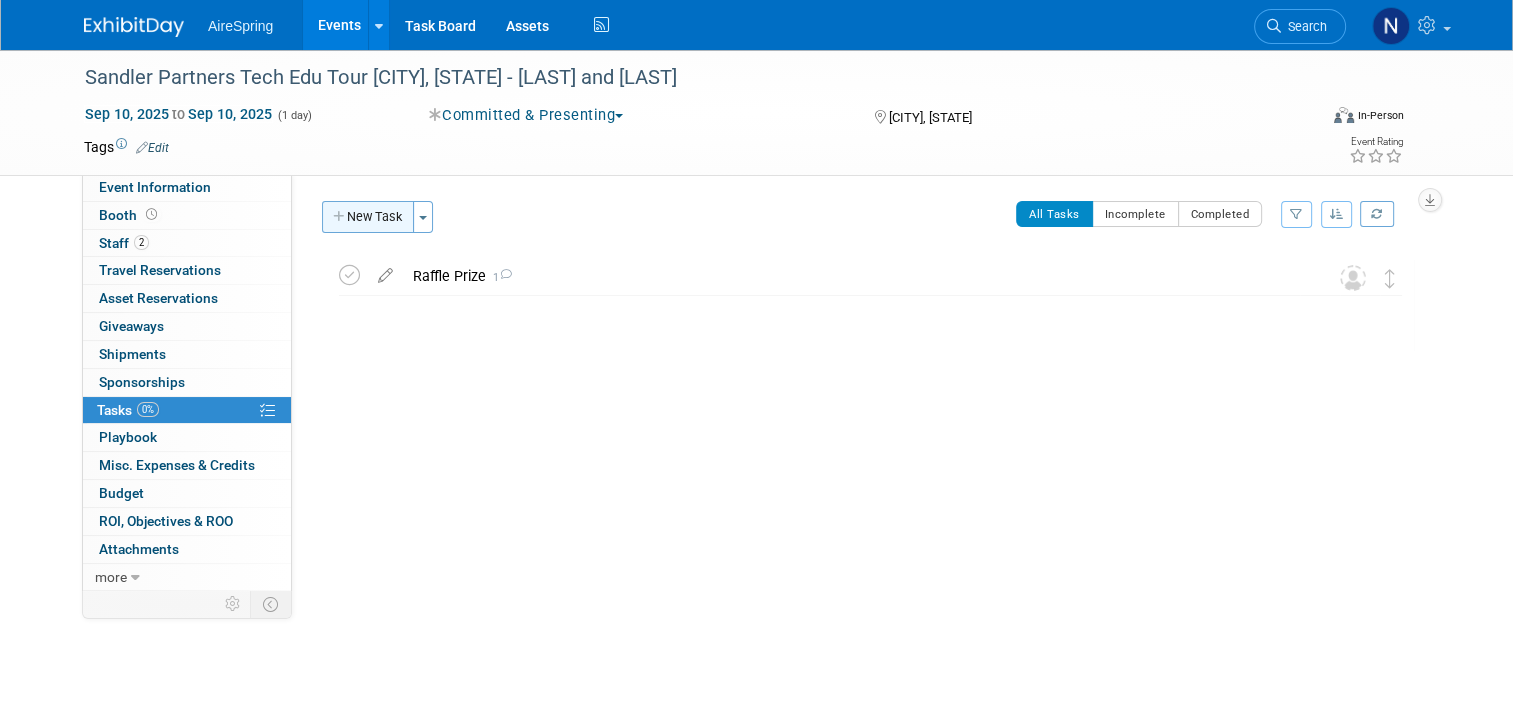 click on "New Task" at bounding box center (368, 217) 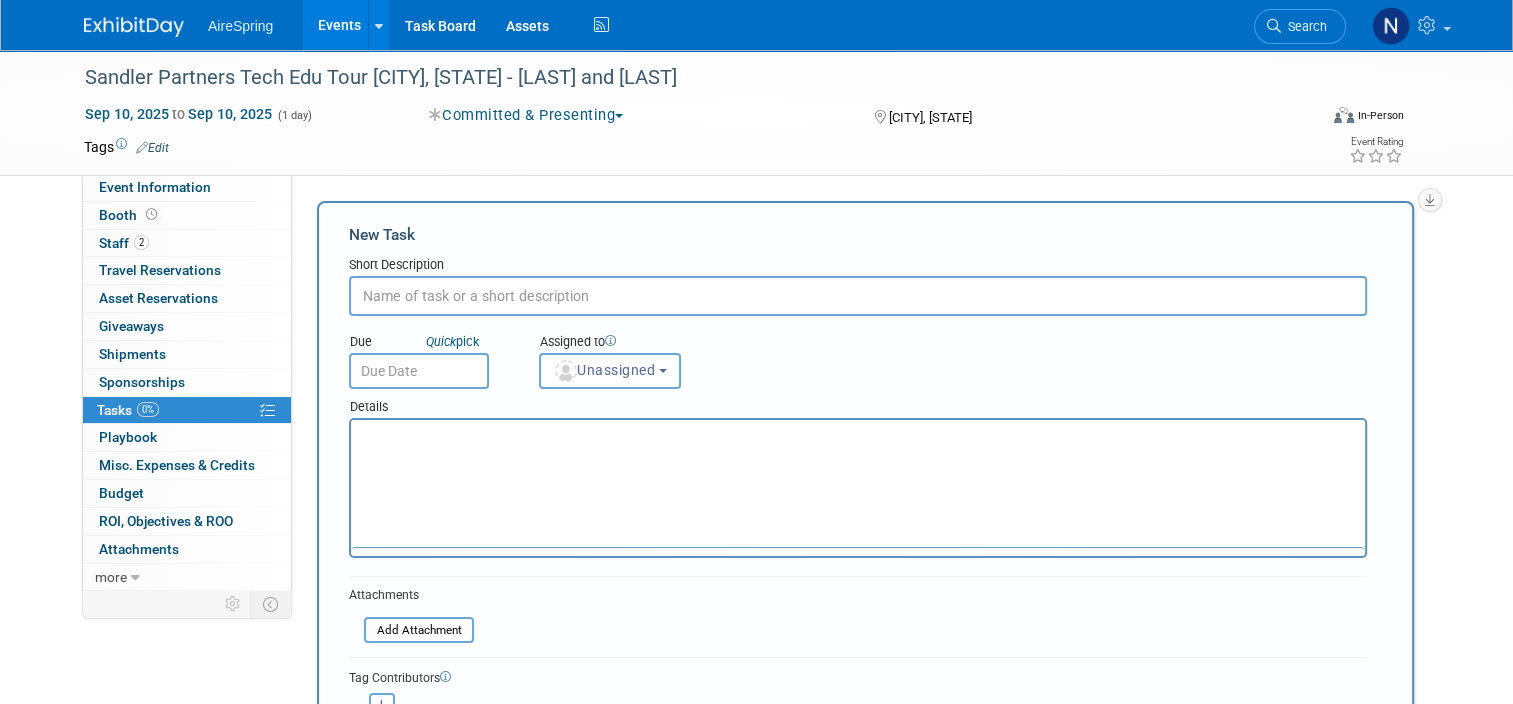scroll, scrollTop: 0, scrollLeft: 0, axis: both 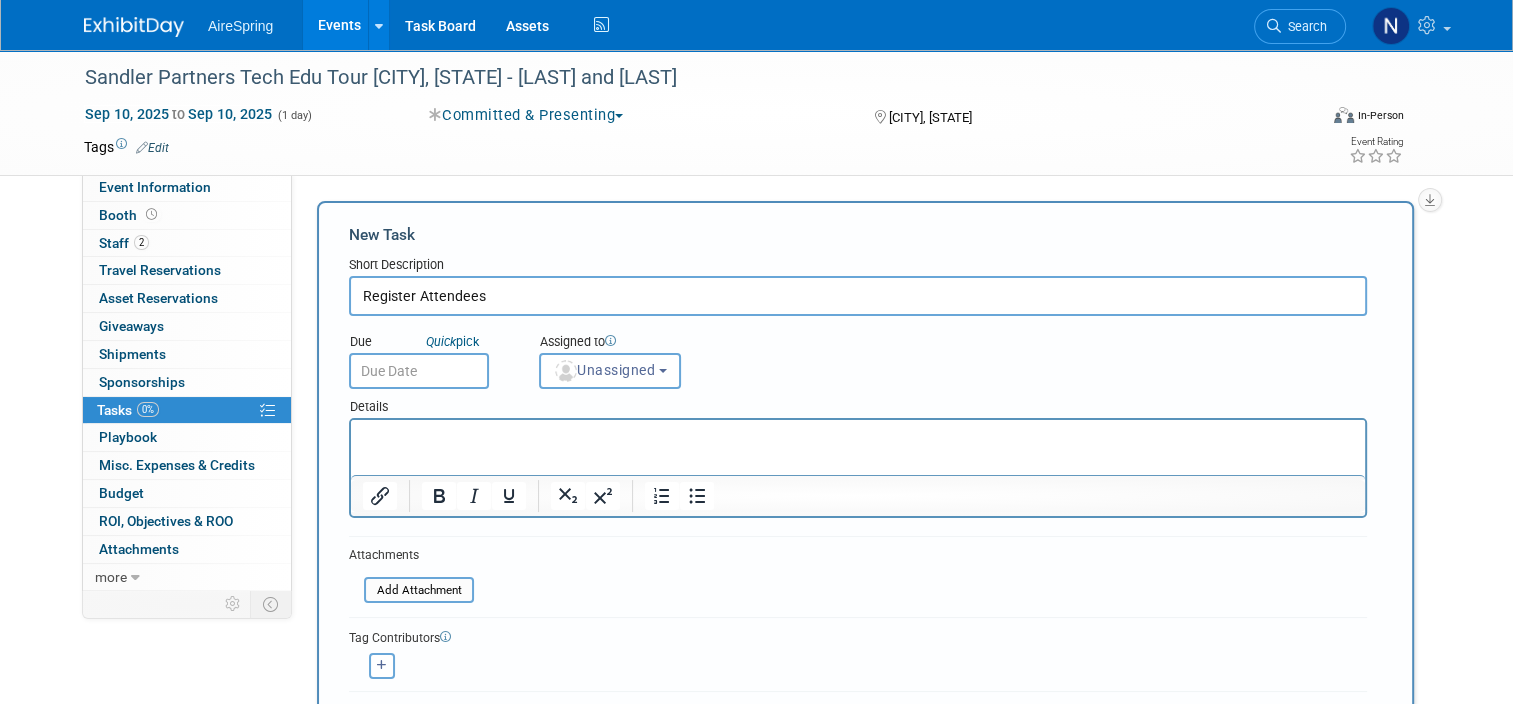 type on "Register Attendees" 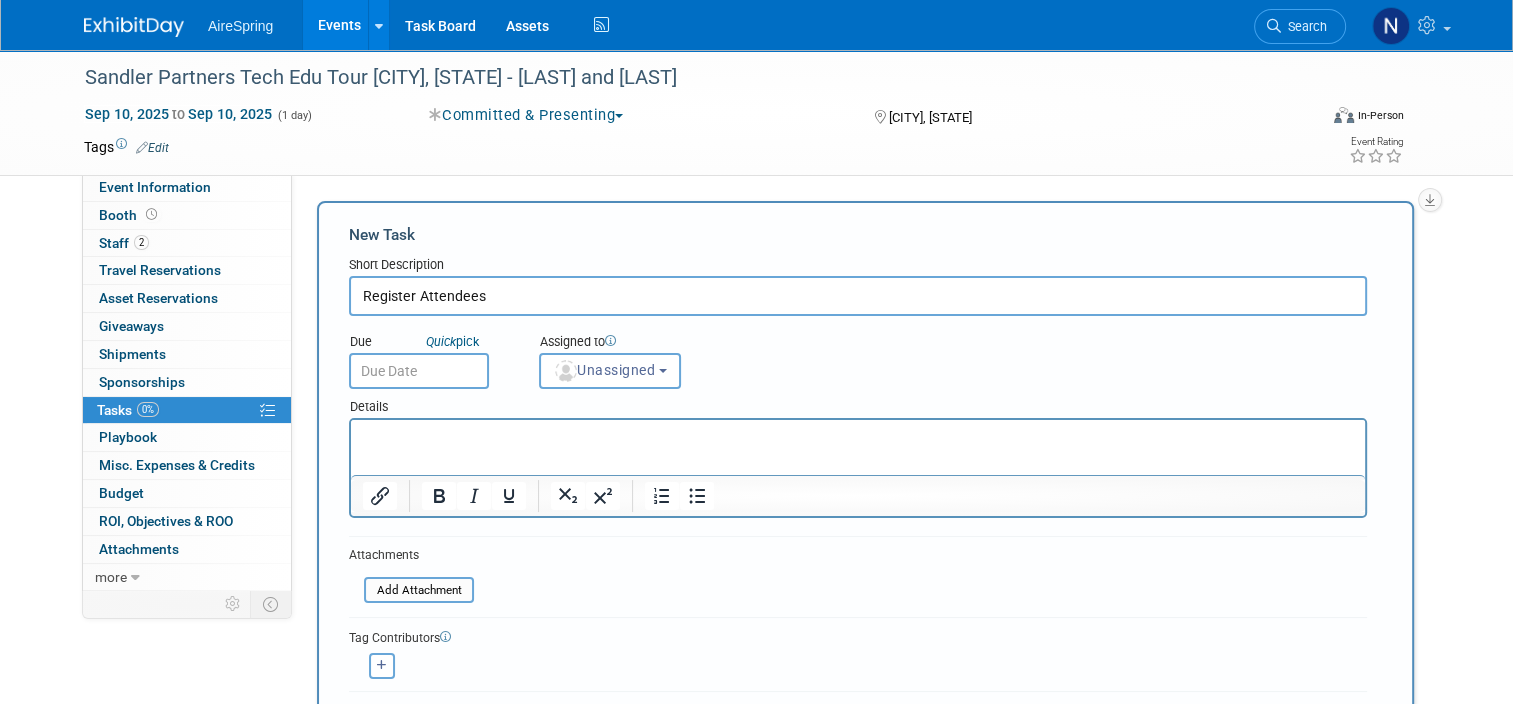 click on "Save" at bounding box center [384, 727] 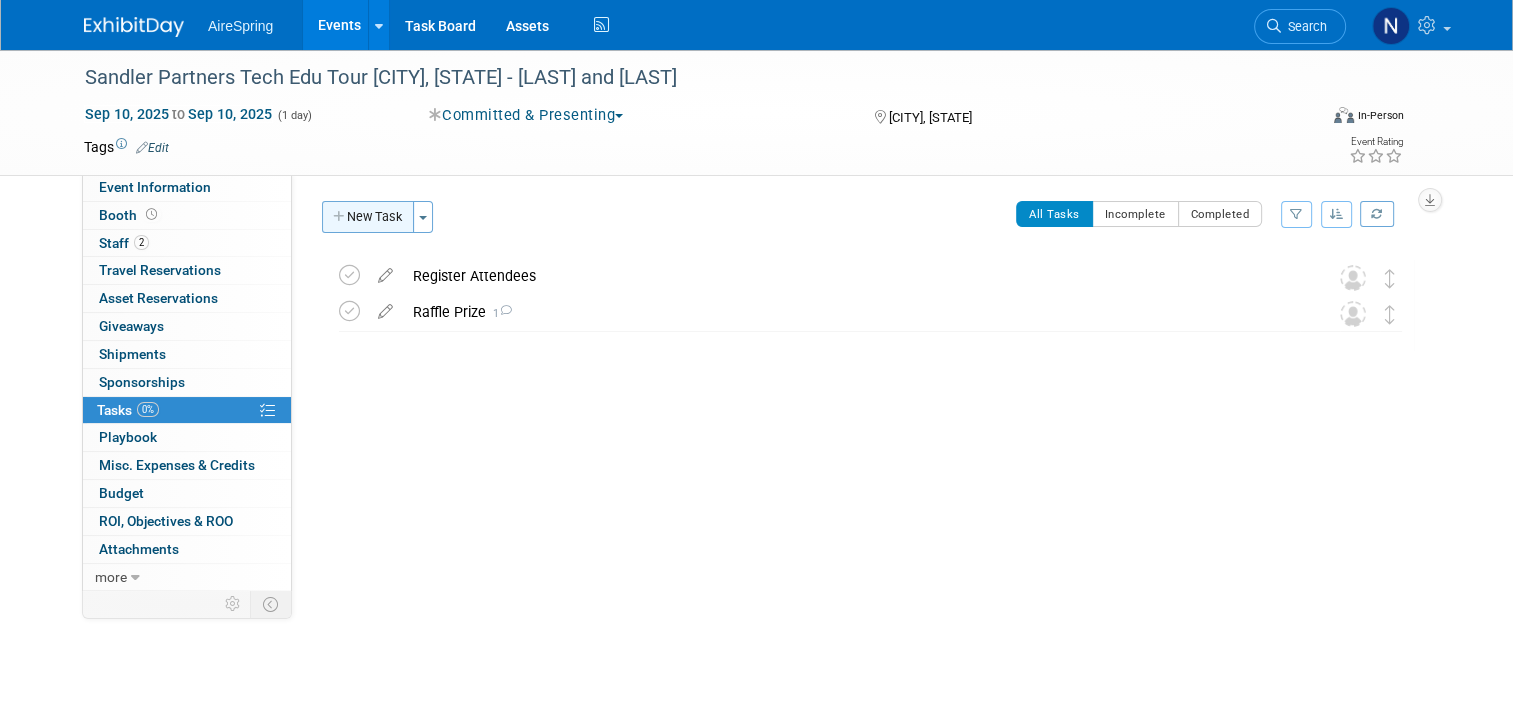 click on "New Task" at bounding box center [368, 217] 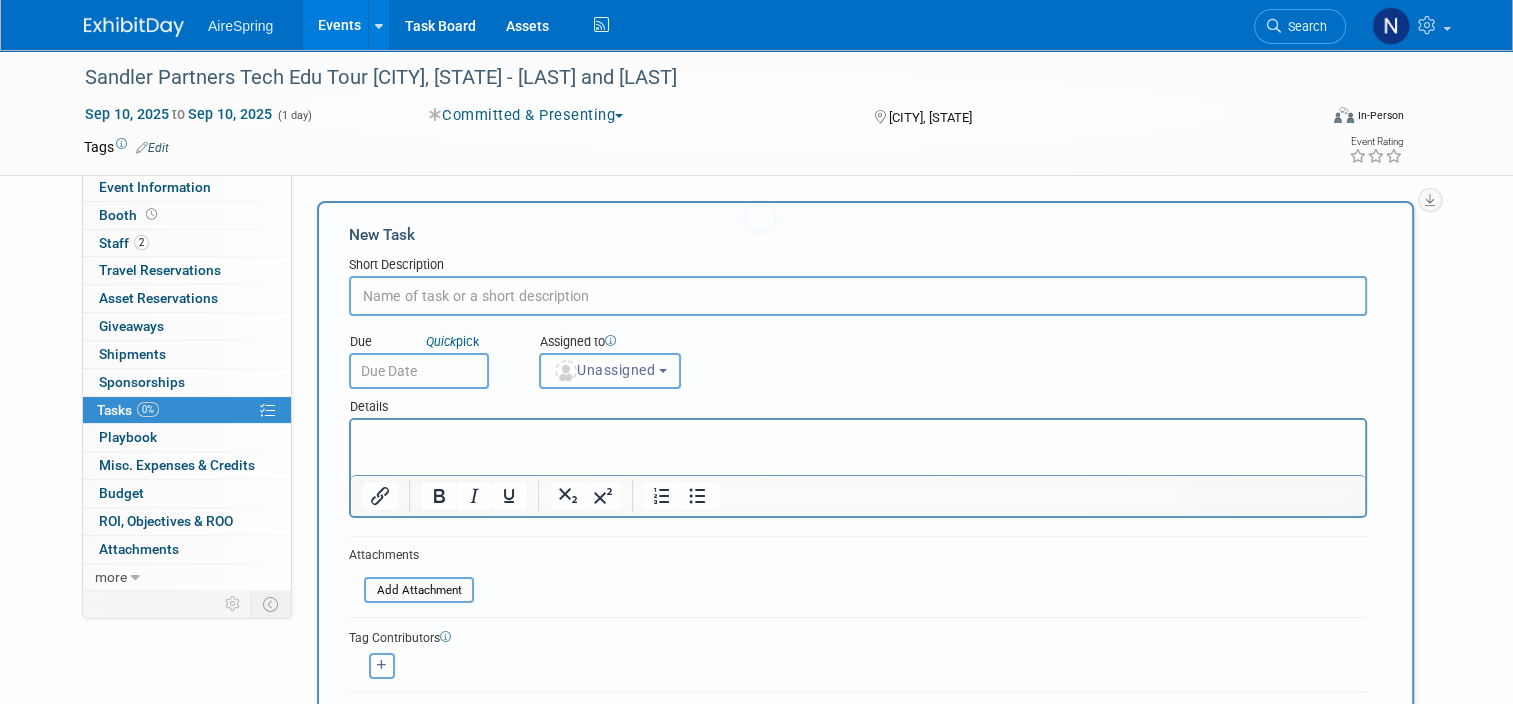 scroll, scrollTop: 0, scrollLeft: 0, axis: both 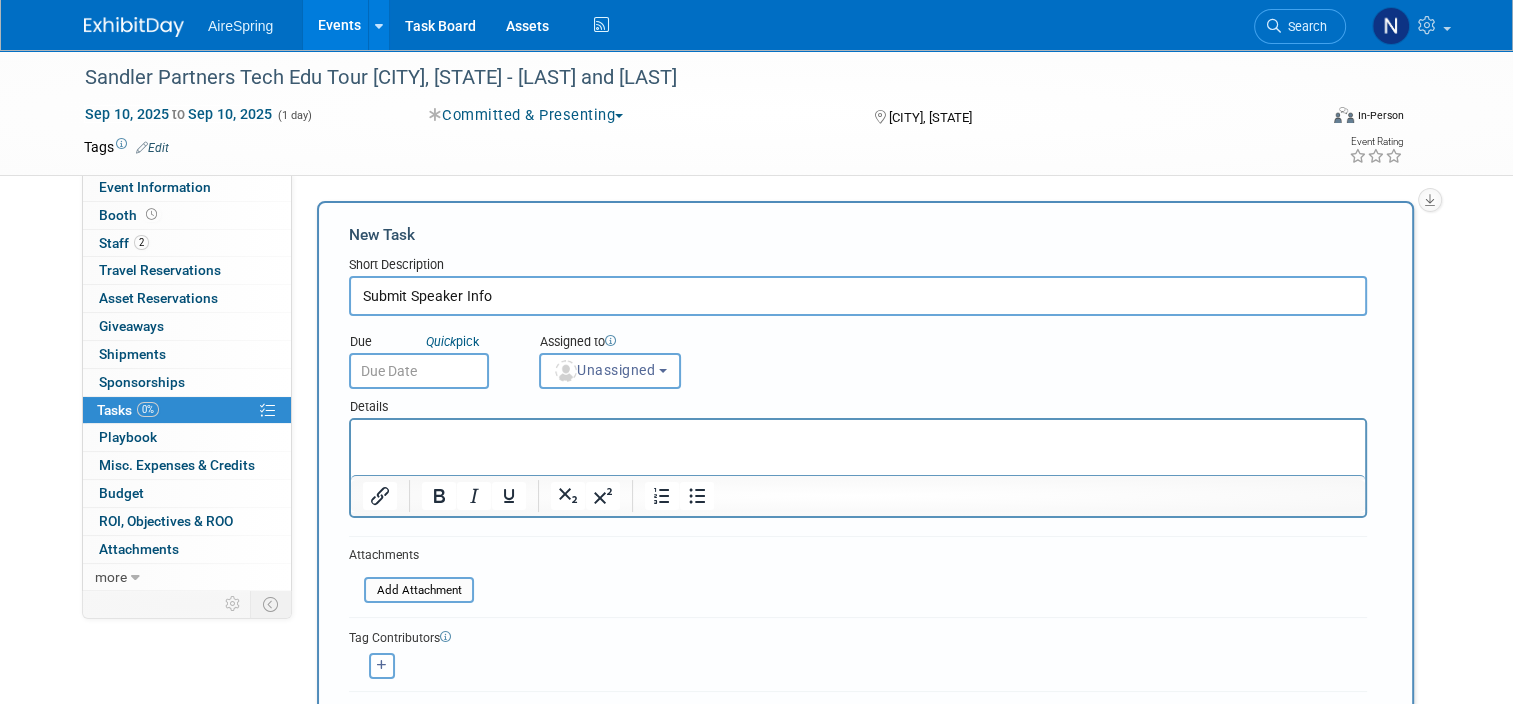 type on "Submit Speaker Info" 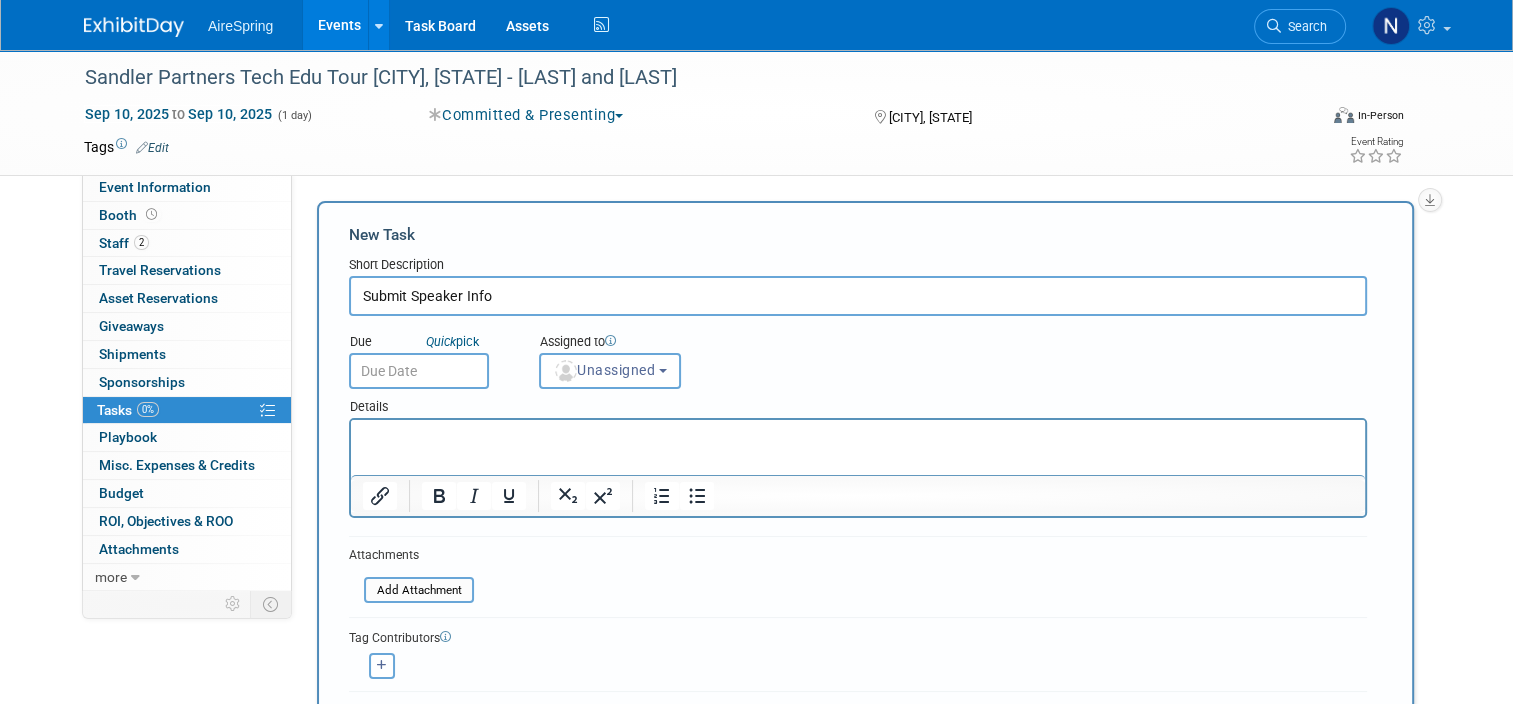 click on "Save" at bounding box center (384, 727) 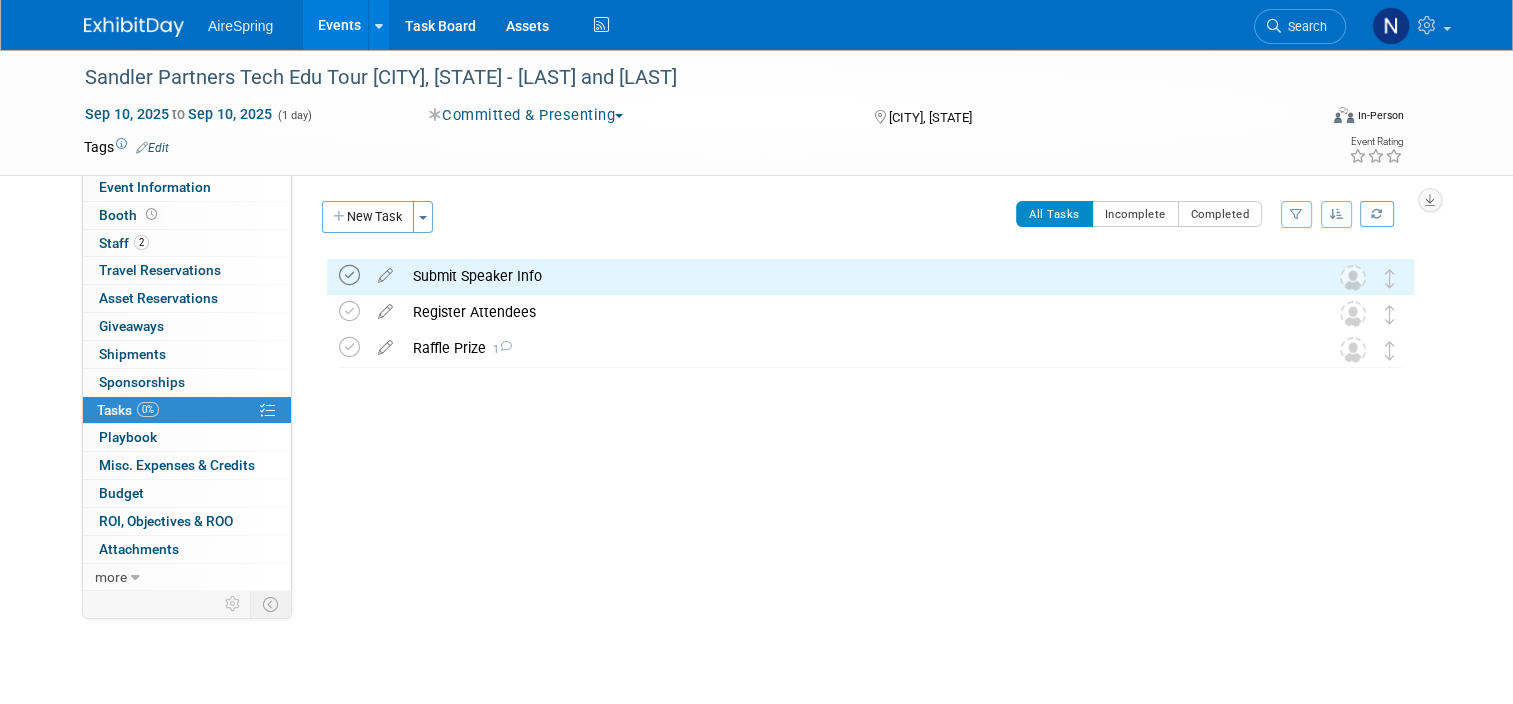 click at bounding box center (349, 275) 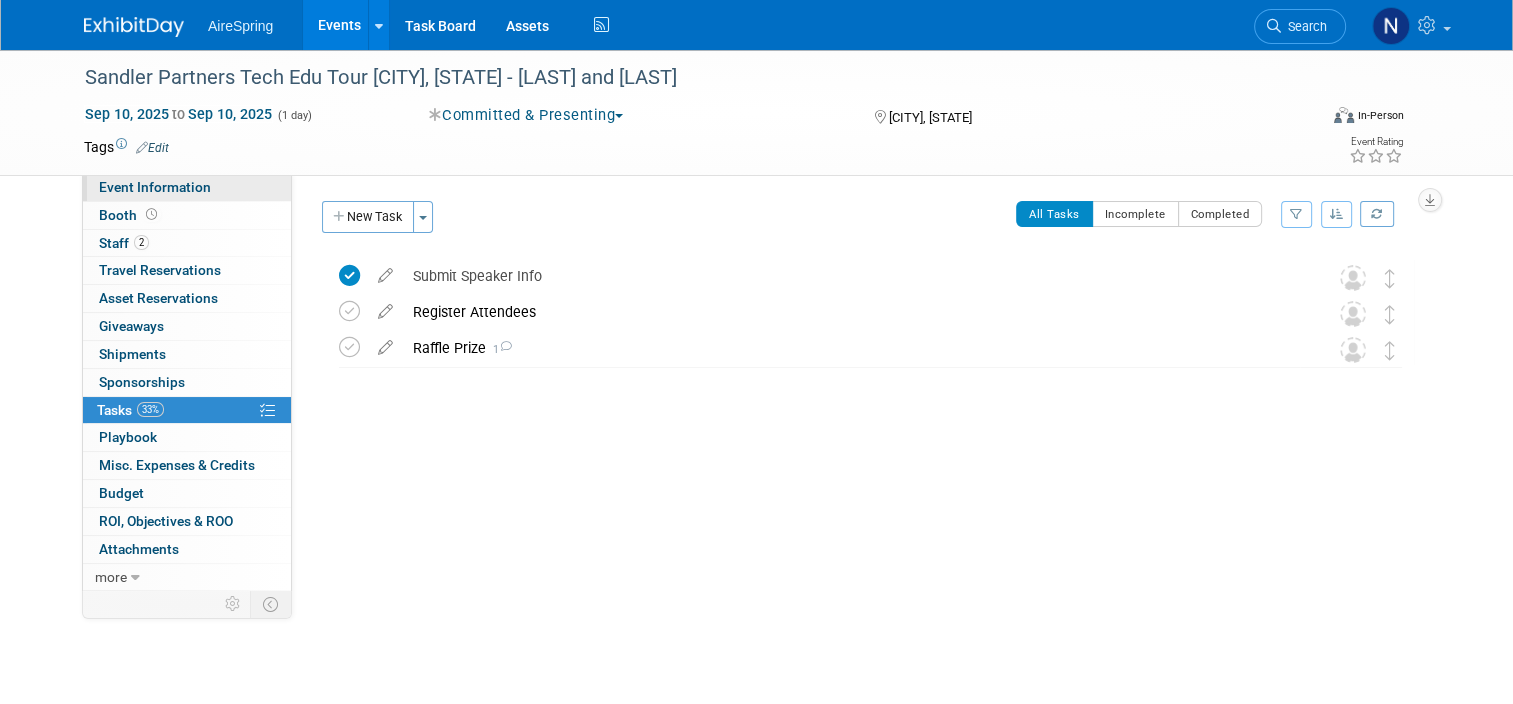 click on "Event Information" at bounding box center (155, 187) 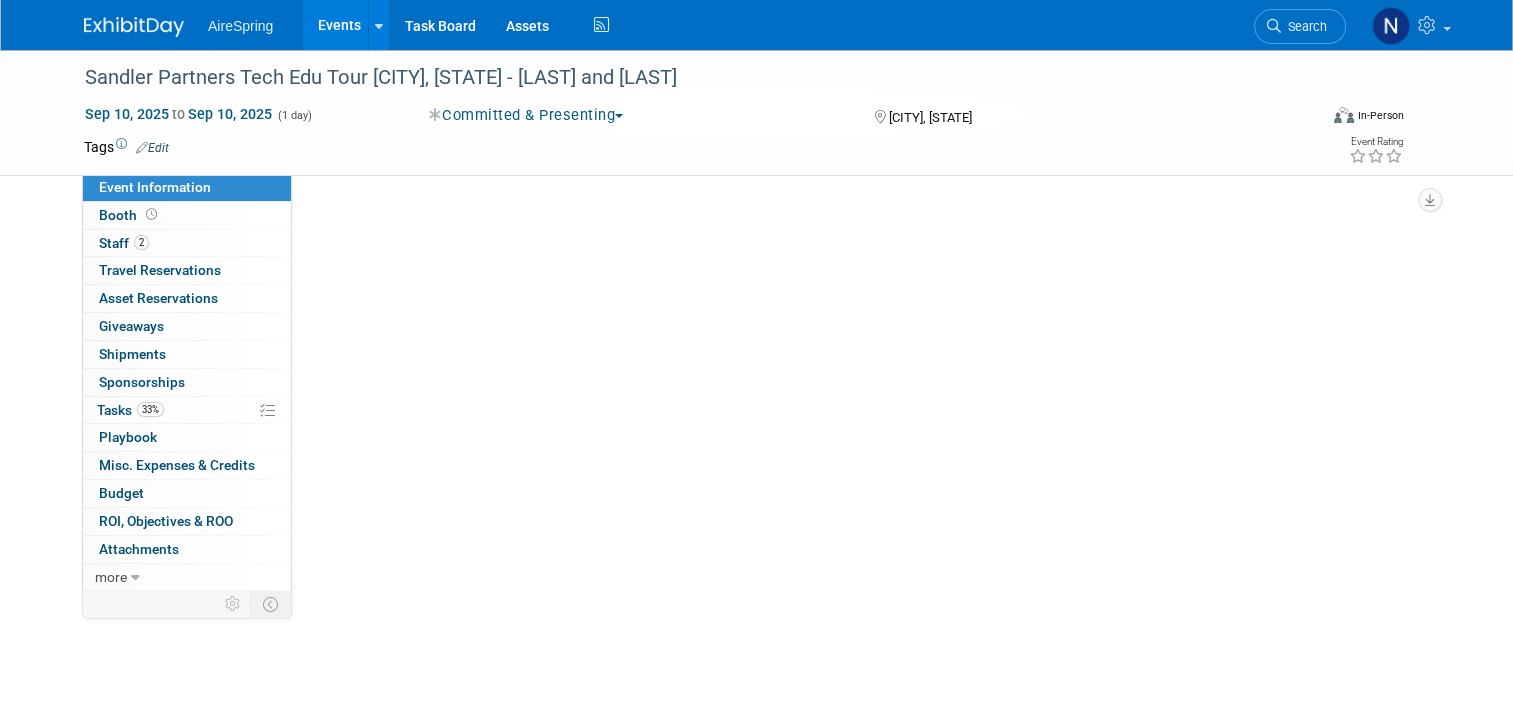 select on "Partner Event" 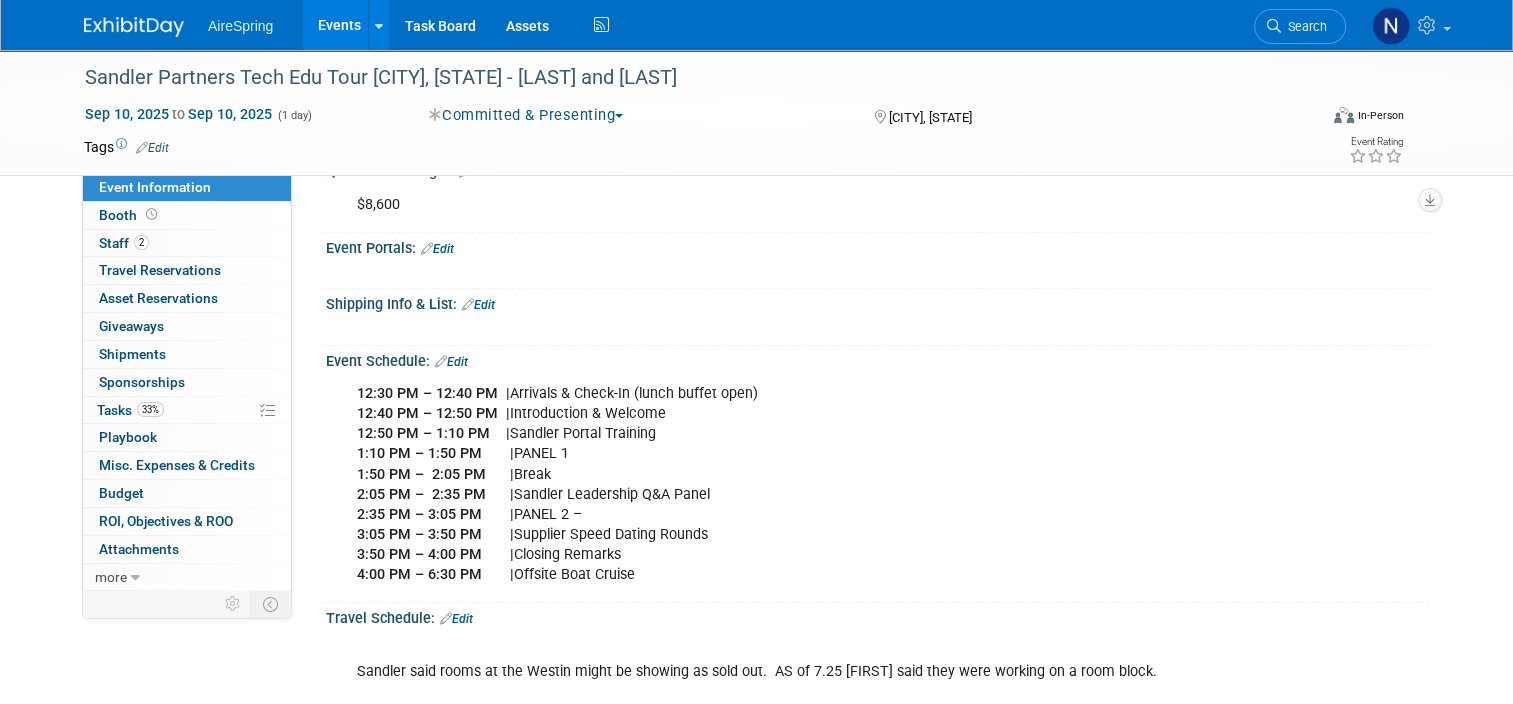 scroll, scrollTop: 600, scrollLeft: 0, axis: vertical 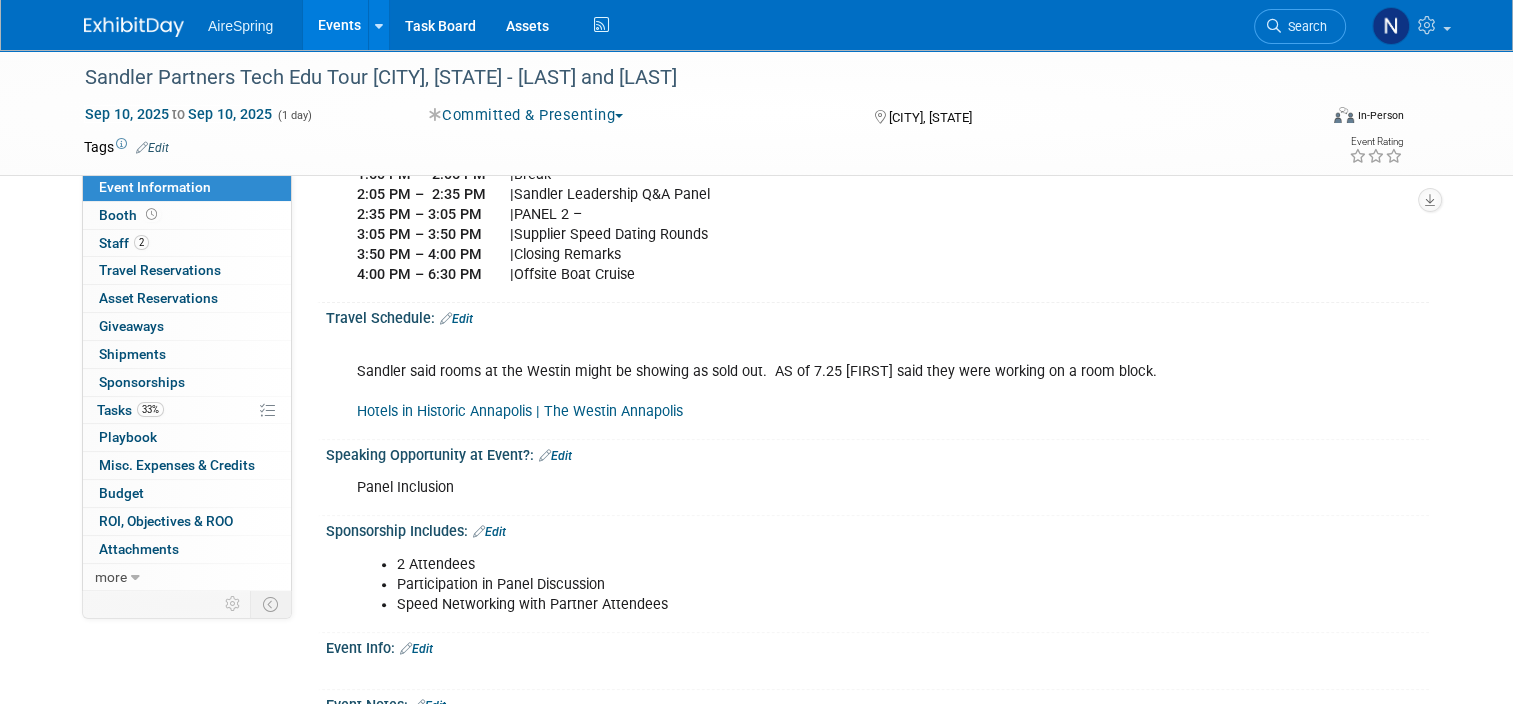click on "Edit" at bounding box center [555, 456] 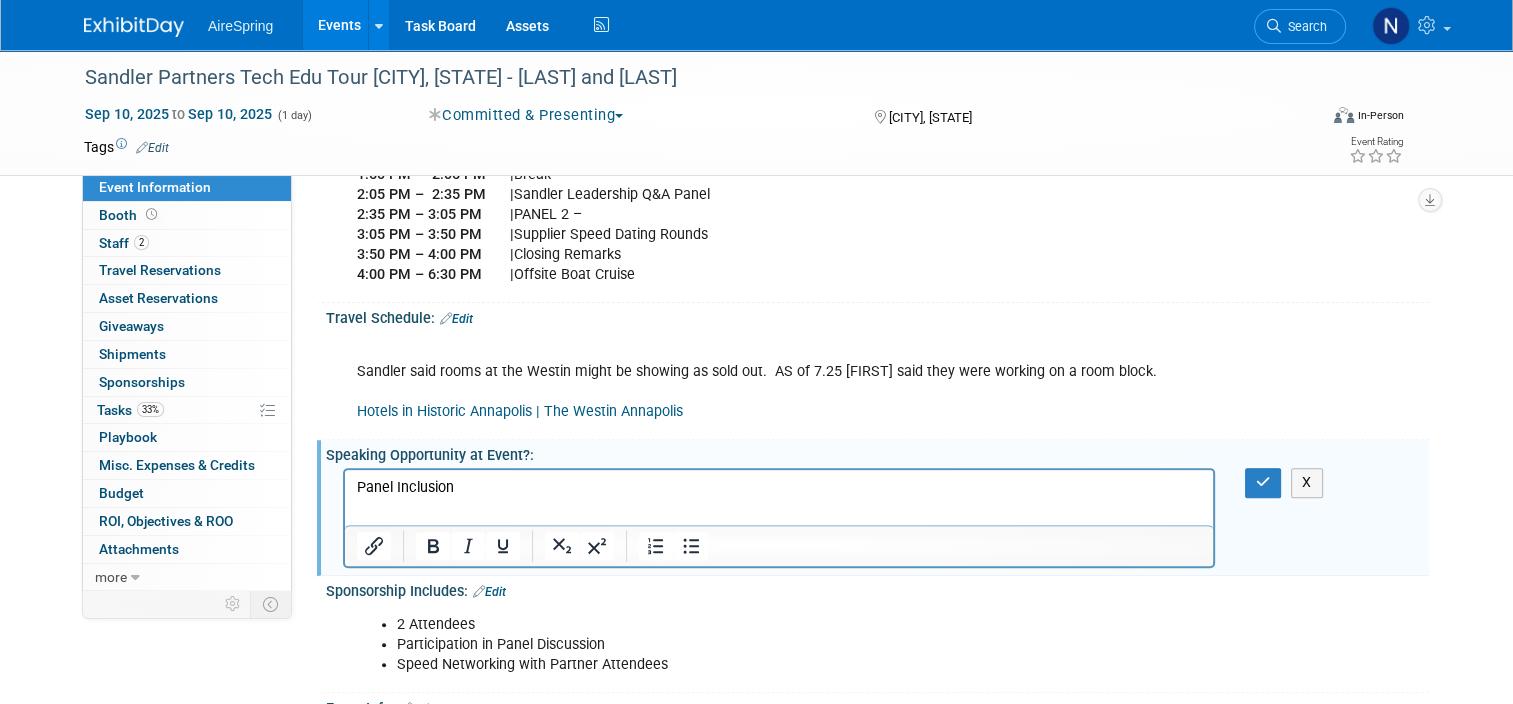 scroll, scrollTop: 0, scrollLeft: 0, axis: both 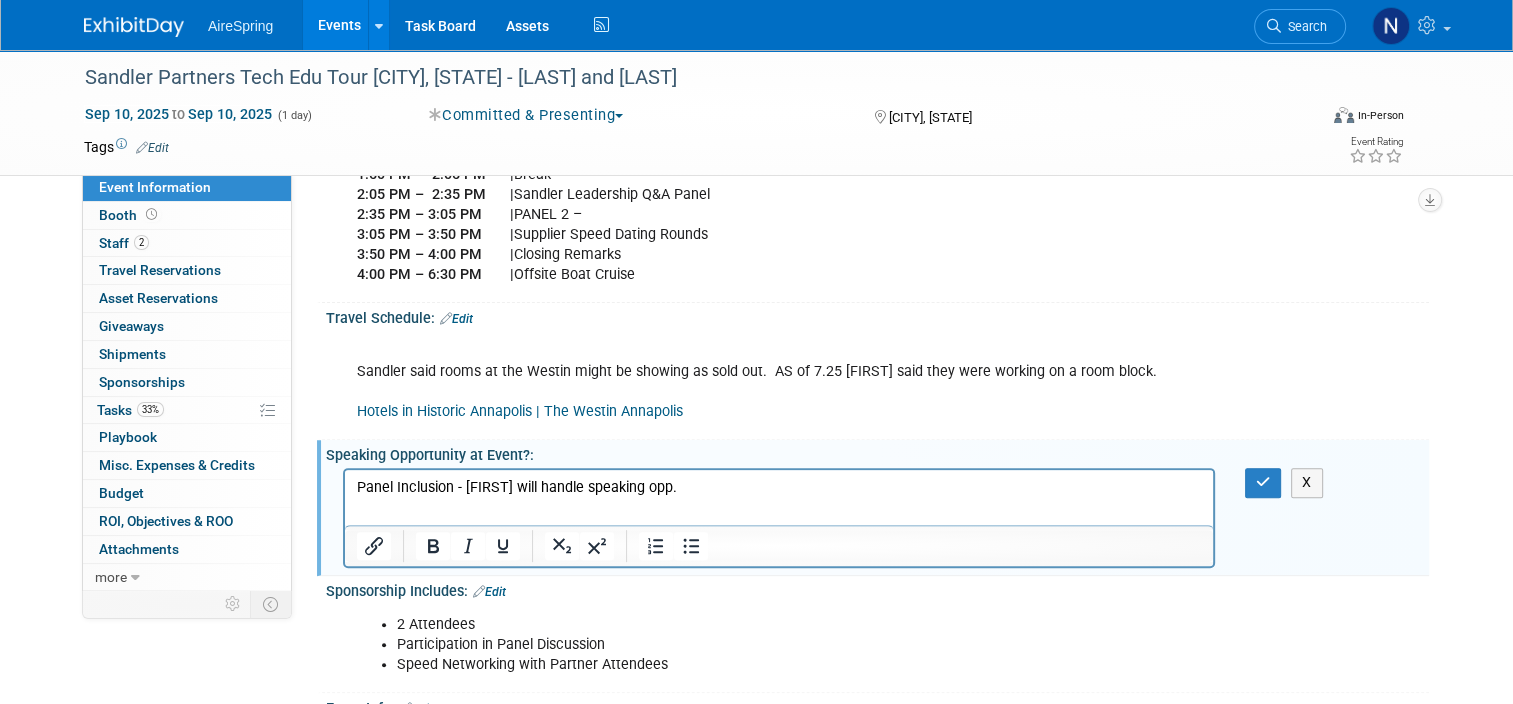click on "Panel Inclusion
X" at bounding box center [877, 516] 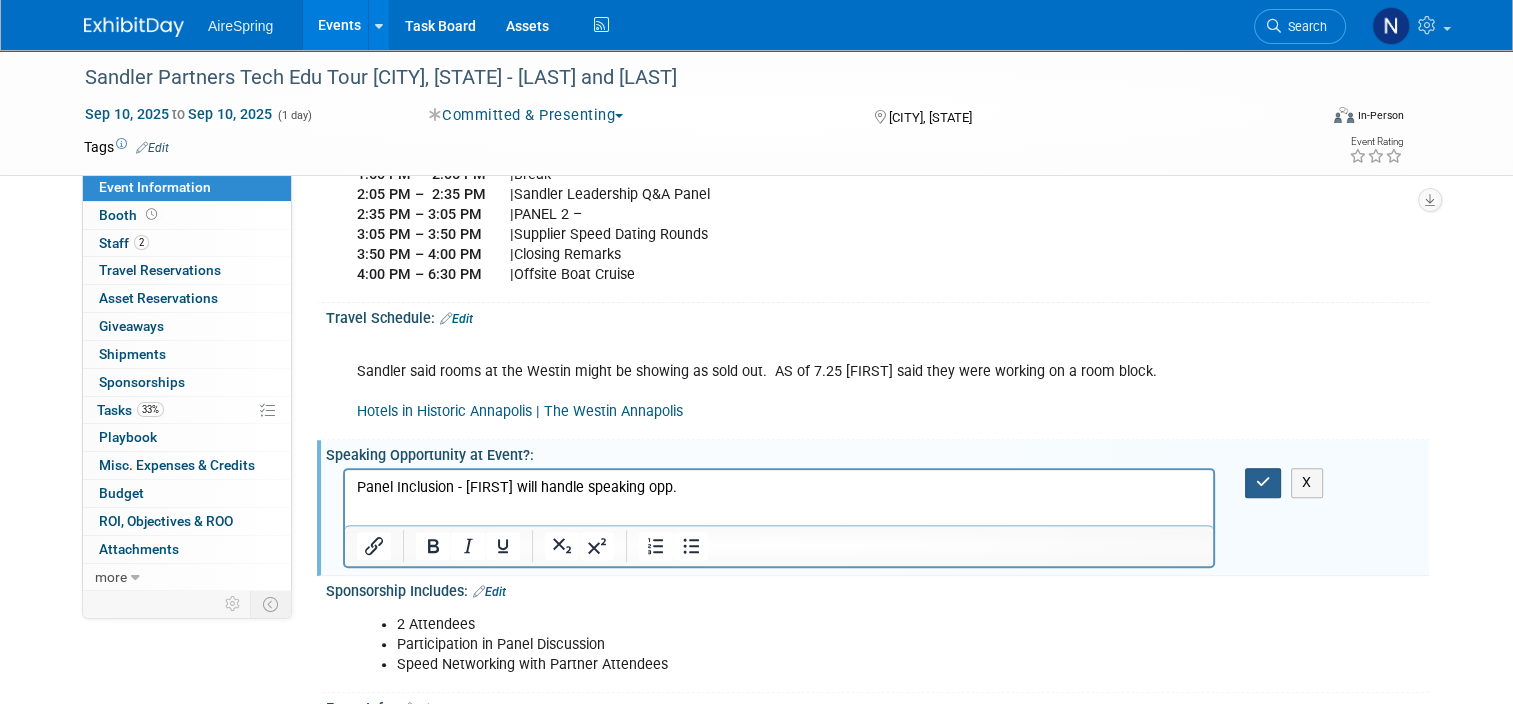 click at bounding box center [1263, 482] 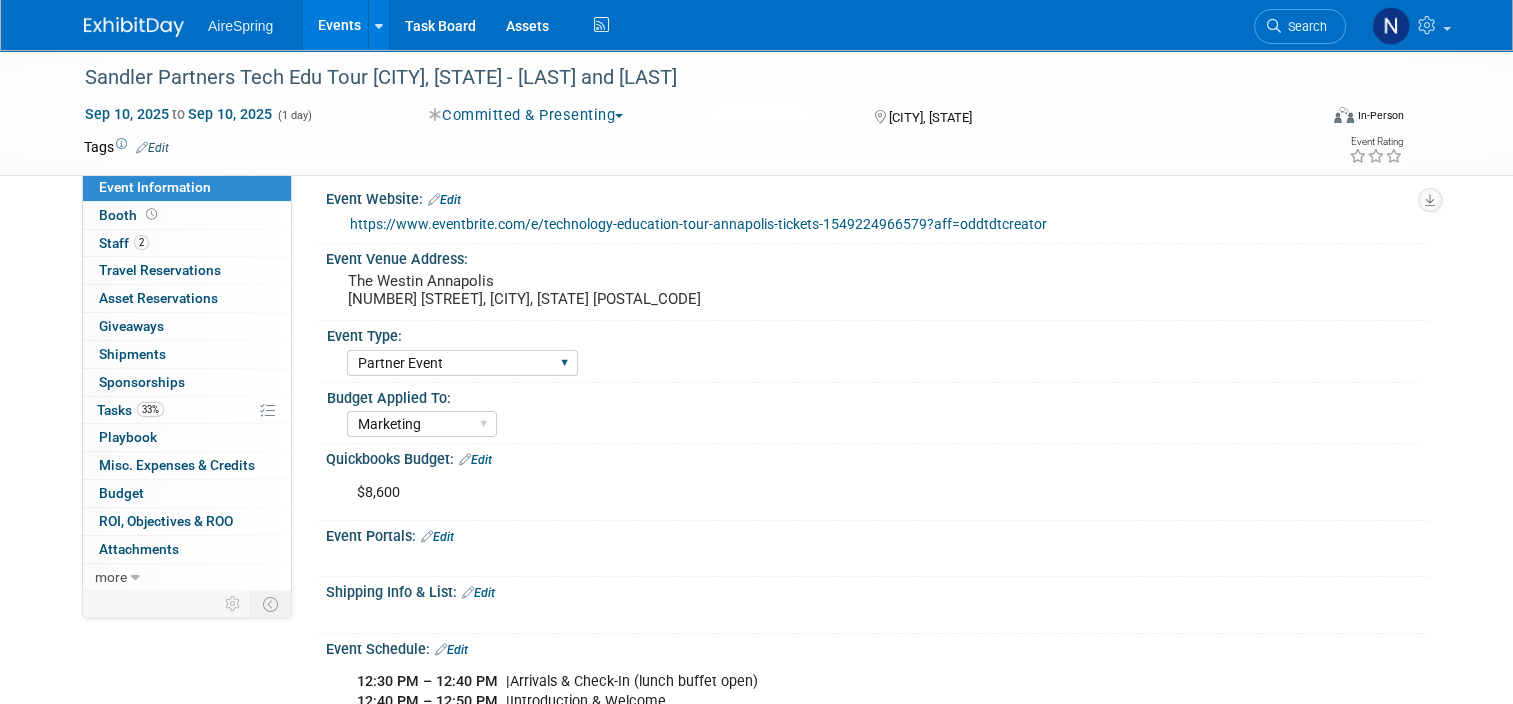 scroll, scrollTop: 0, scrollLeft: 0, axis: both 